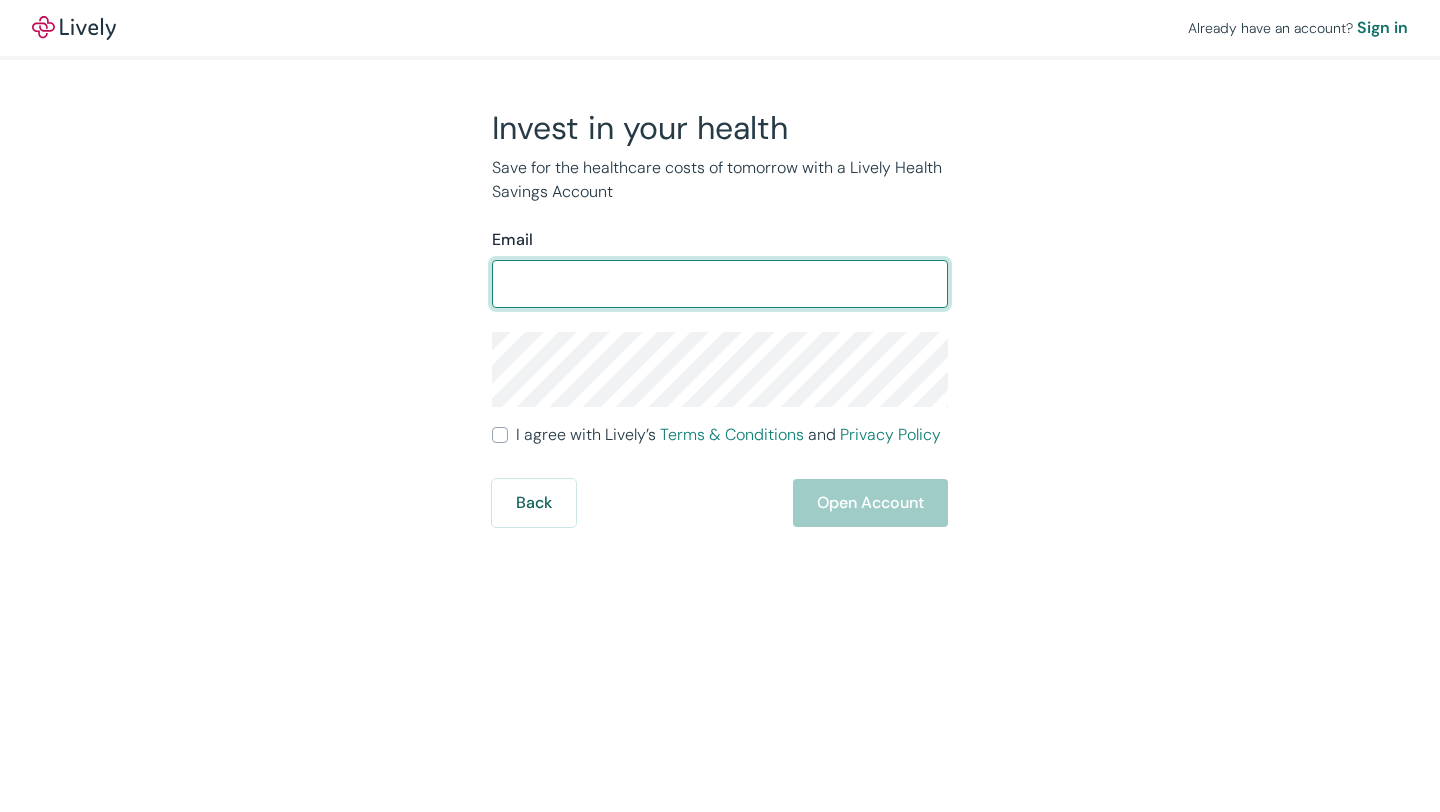 scroll, scrollTop: 0, scrollLeft: 0, axis: both 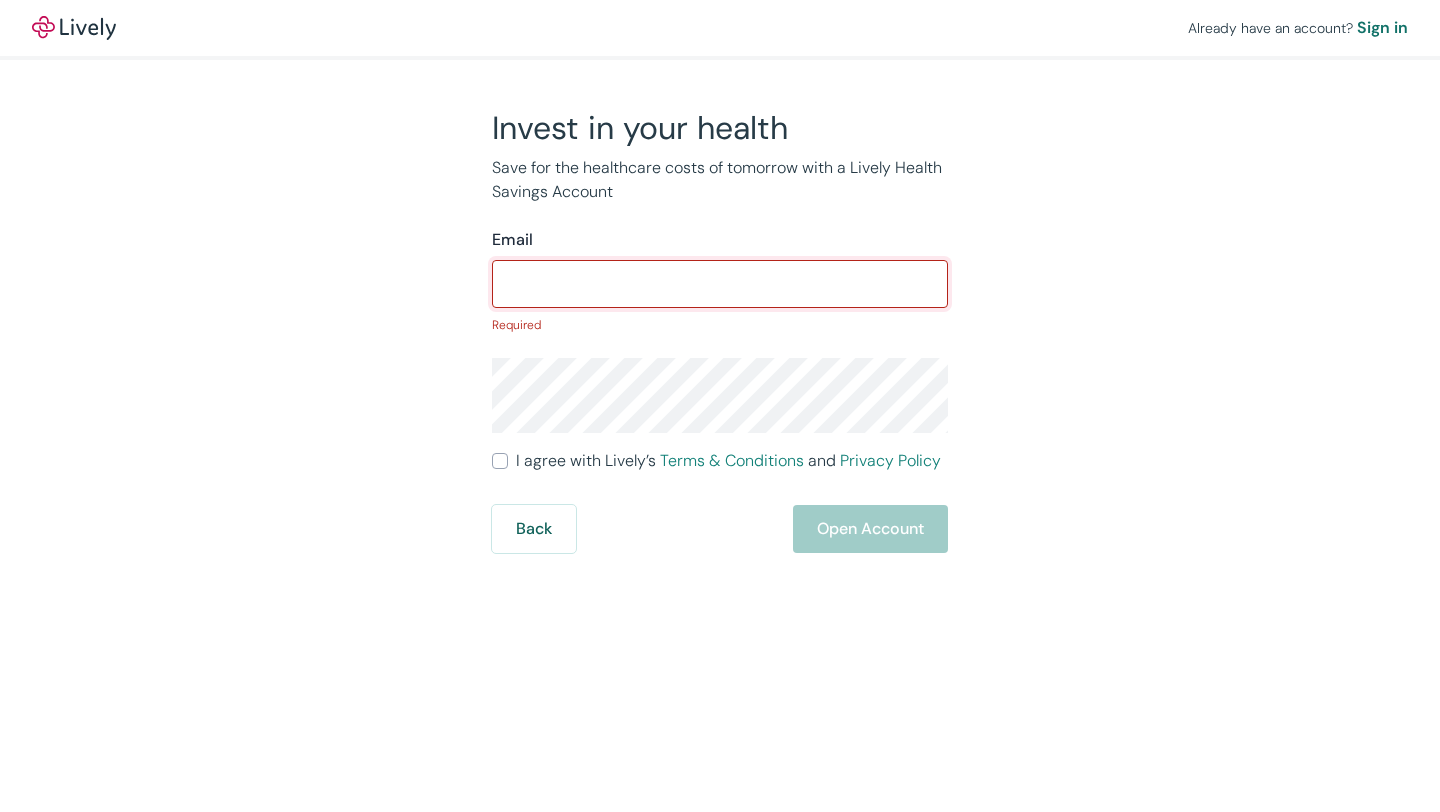click on "Email" at bounding box center (720, 284) 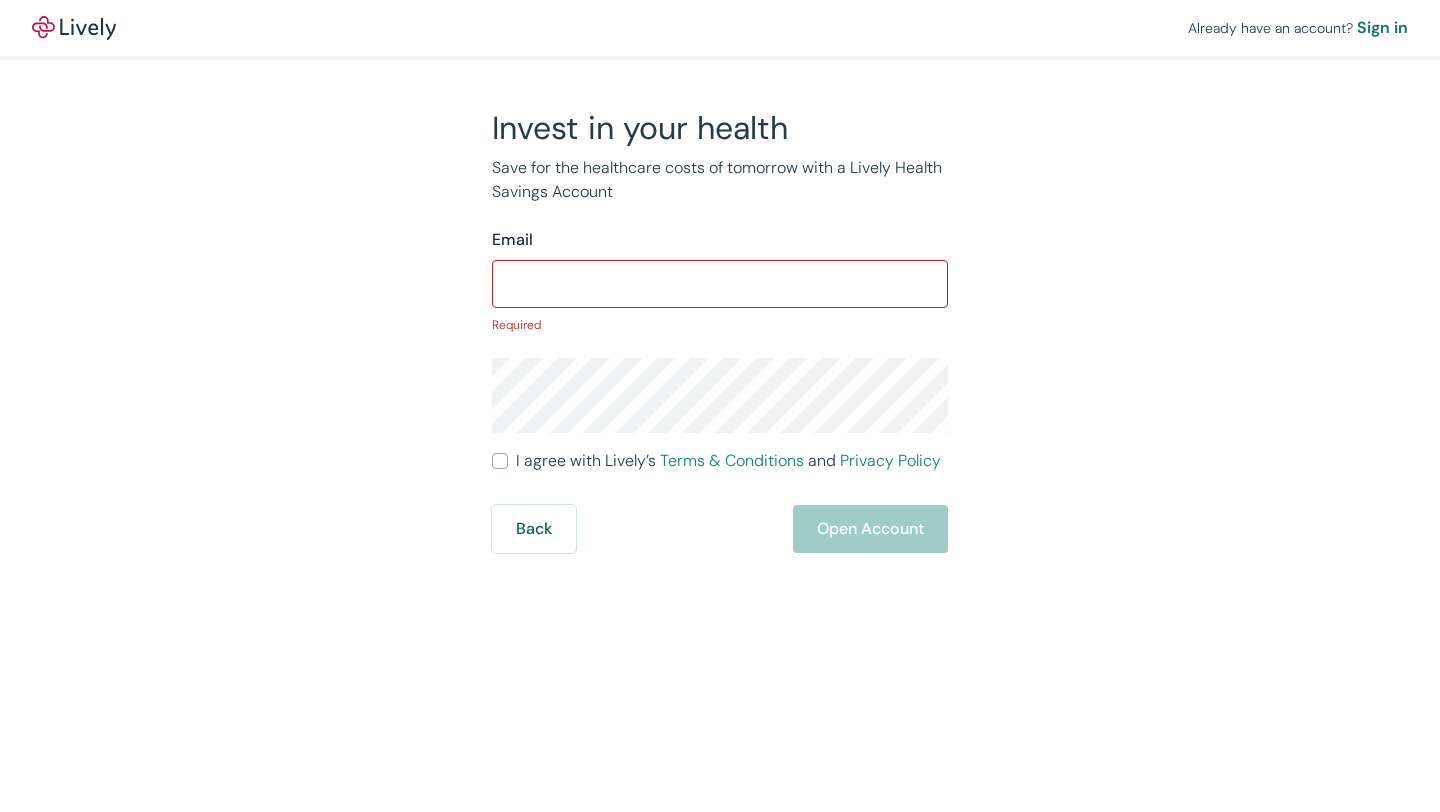 click on "Email" at bounding box center (720, 240) 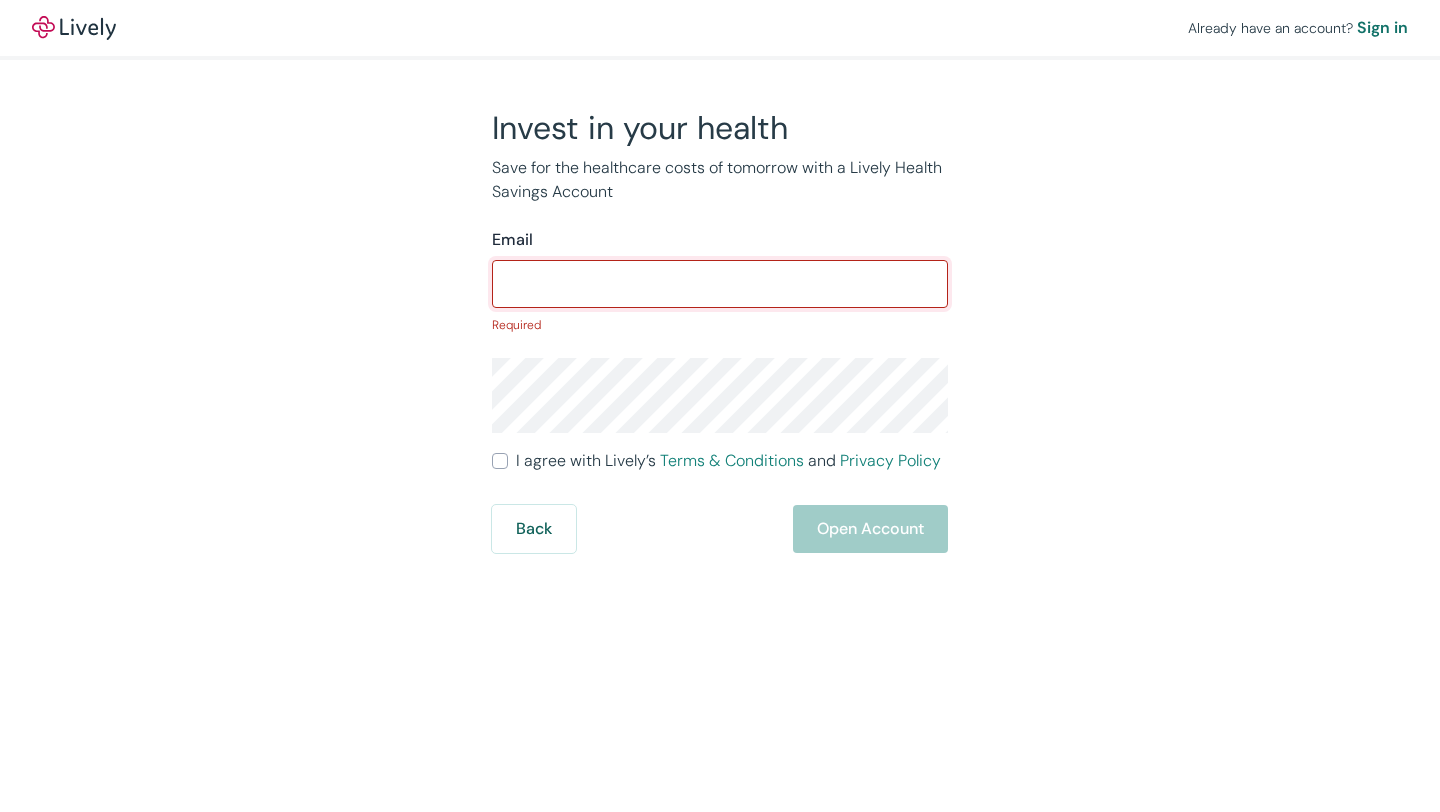 type on "stephenleebdds@gmail.com" 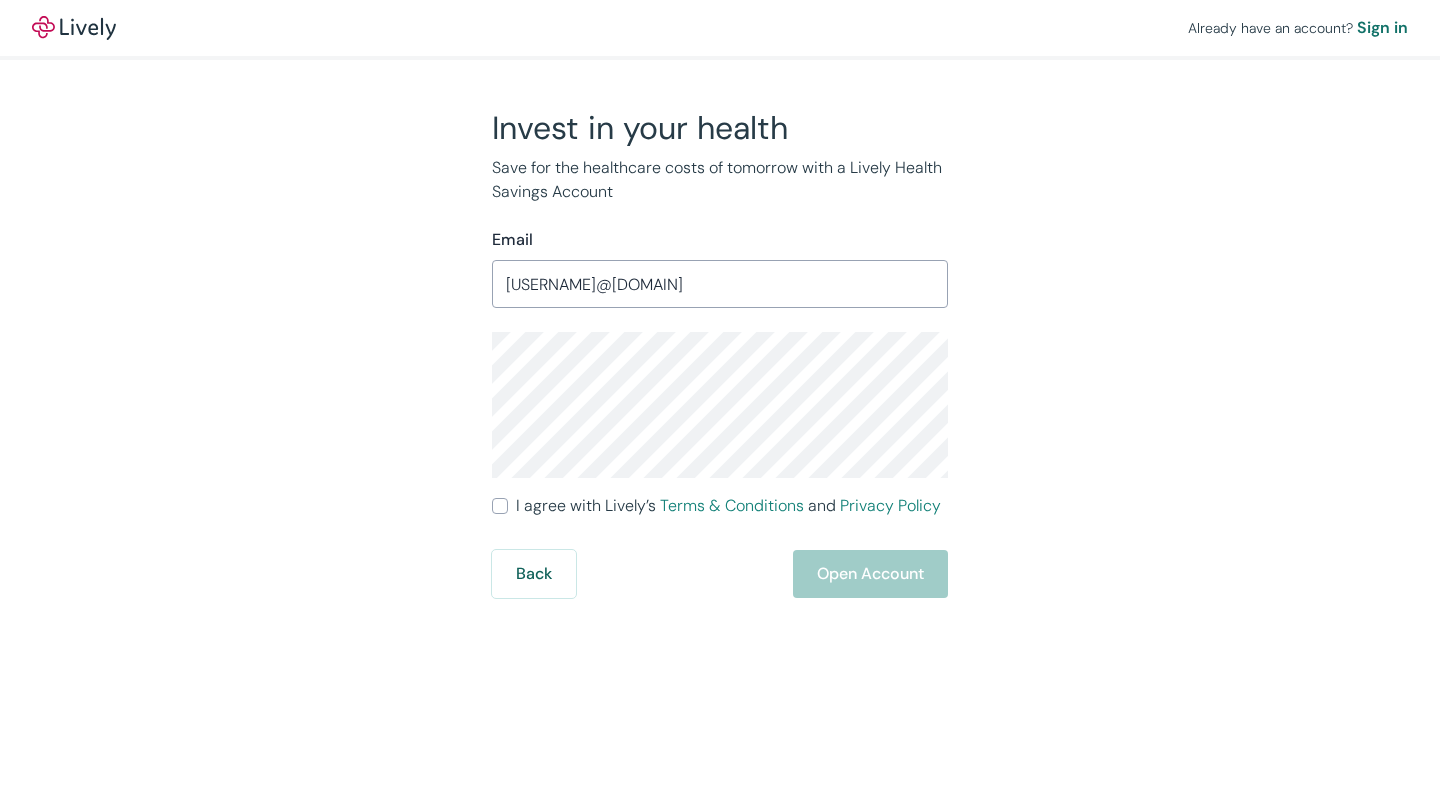 click on "I agree with Lively’s   Terms & Conditions   and   Privacy Policy" at bounding box center [500, 506] 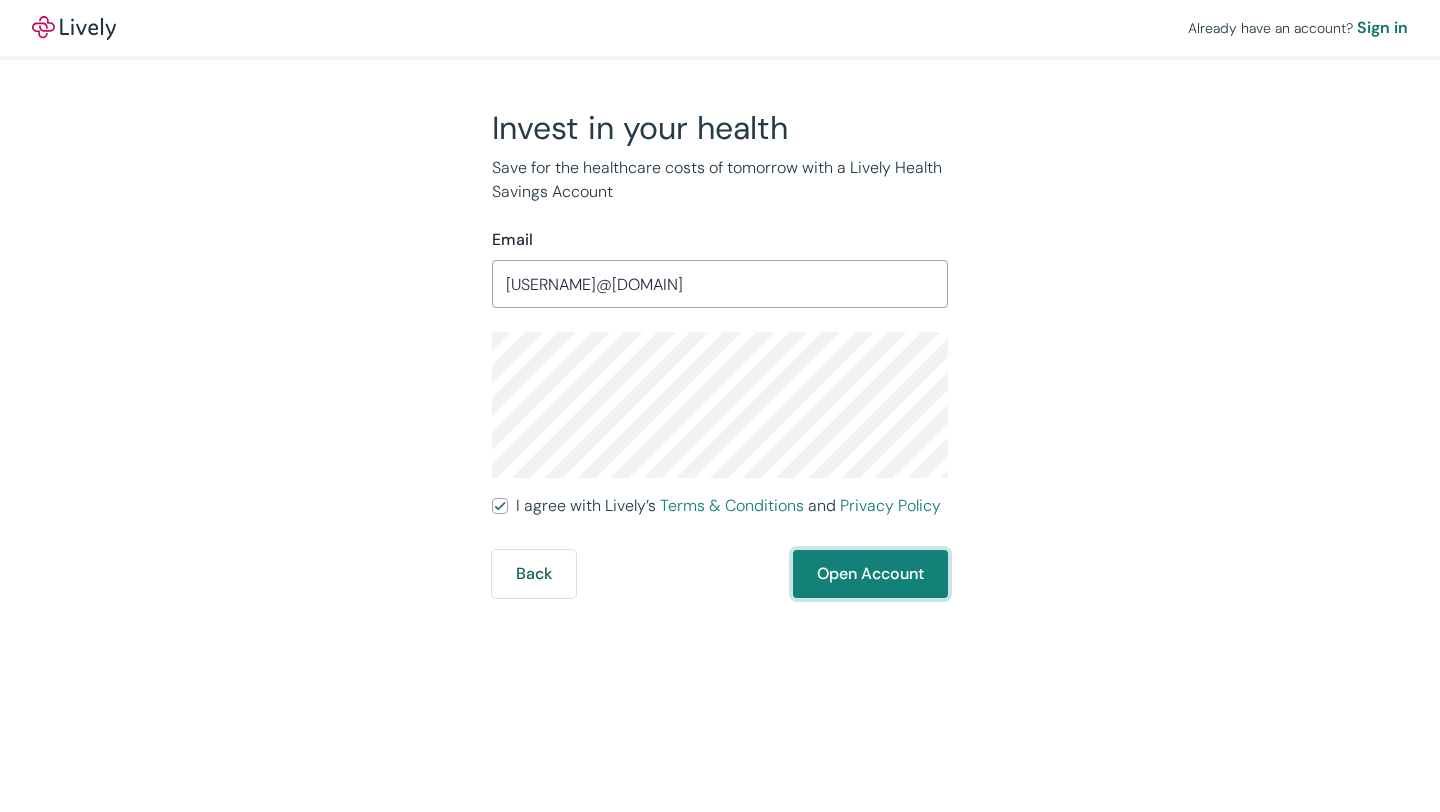 click on "Open Account" at bounding box center [870, 574] 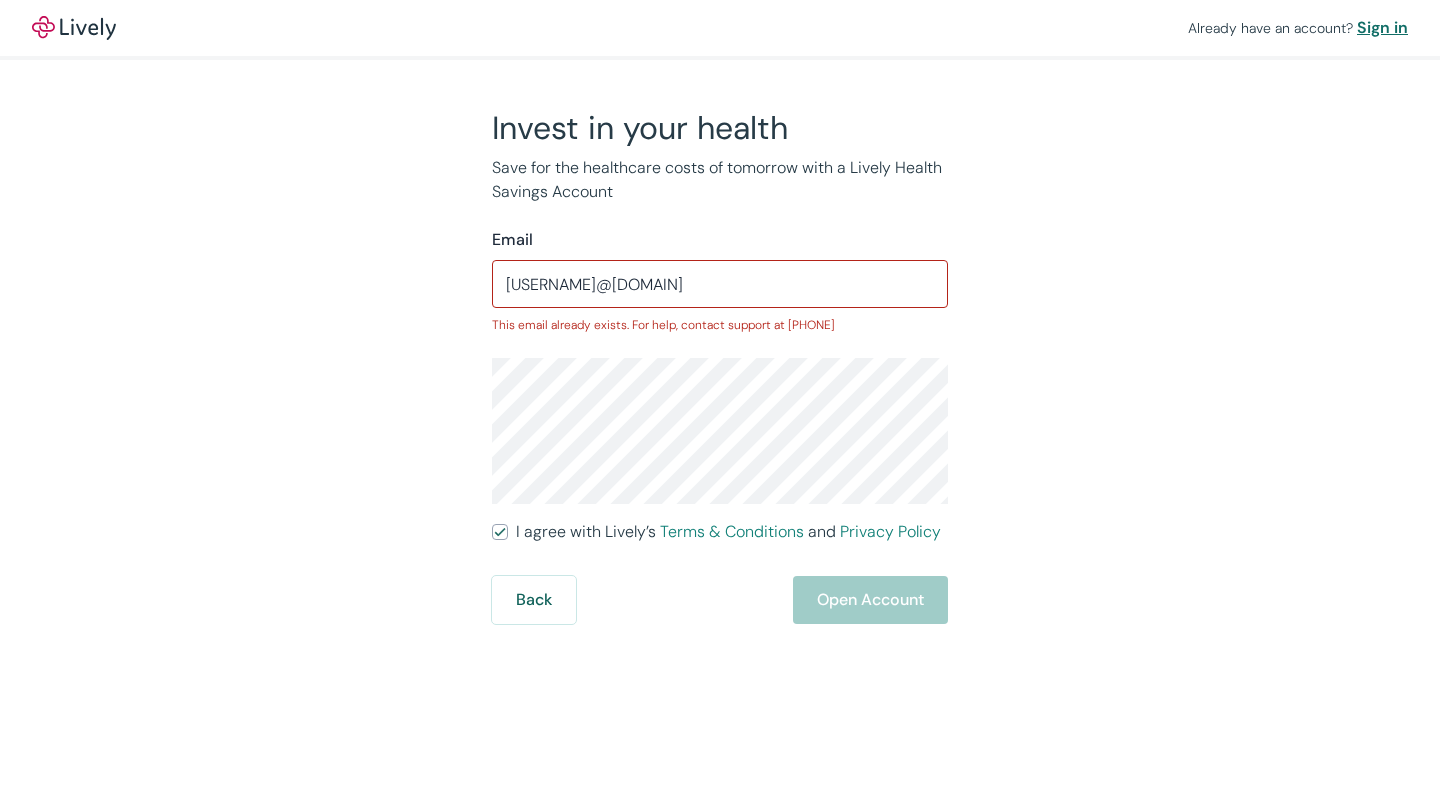 click on "Sign in" at bounding box center (1382, 28) 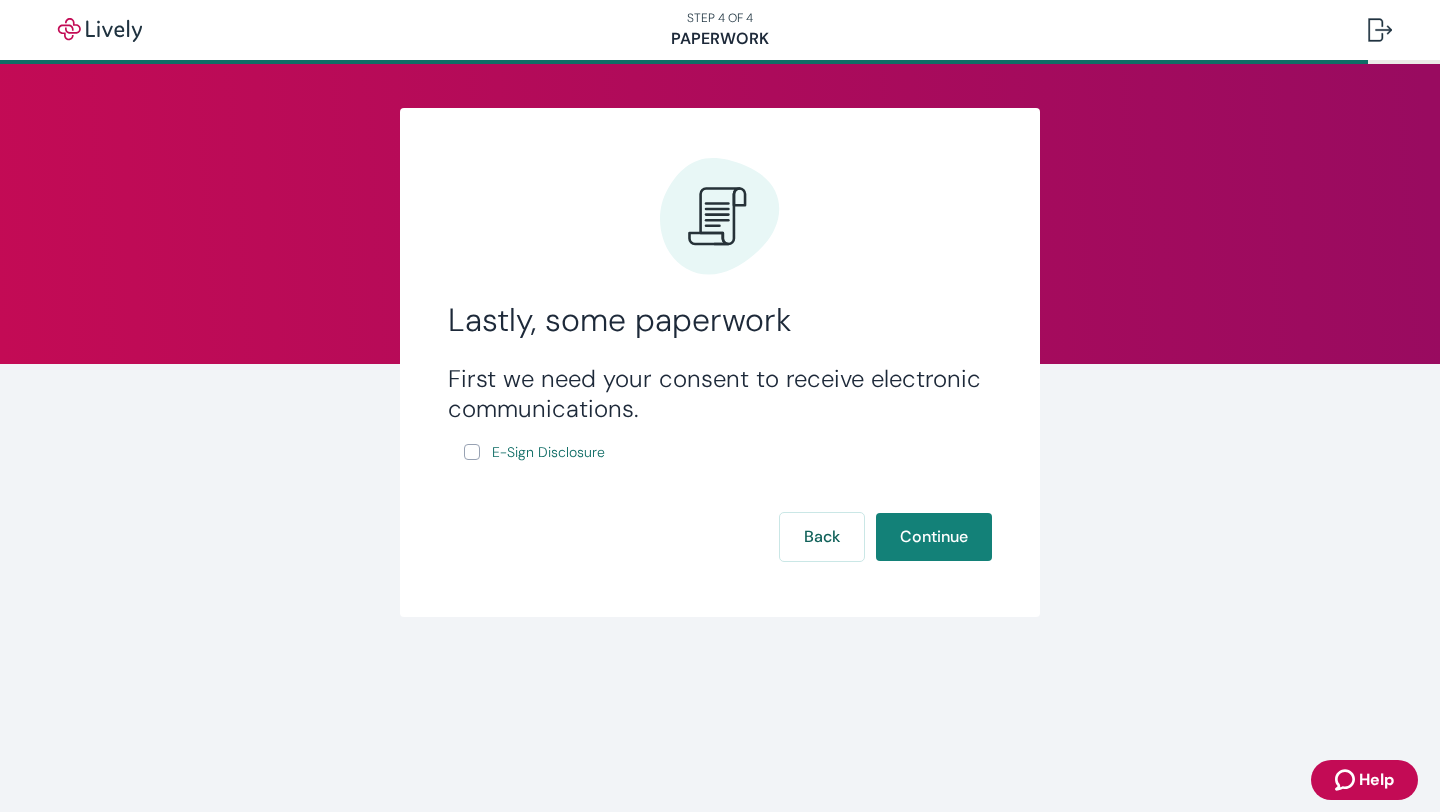 scroll, scrollTop: 0, scrollLeft: 0, axis: both 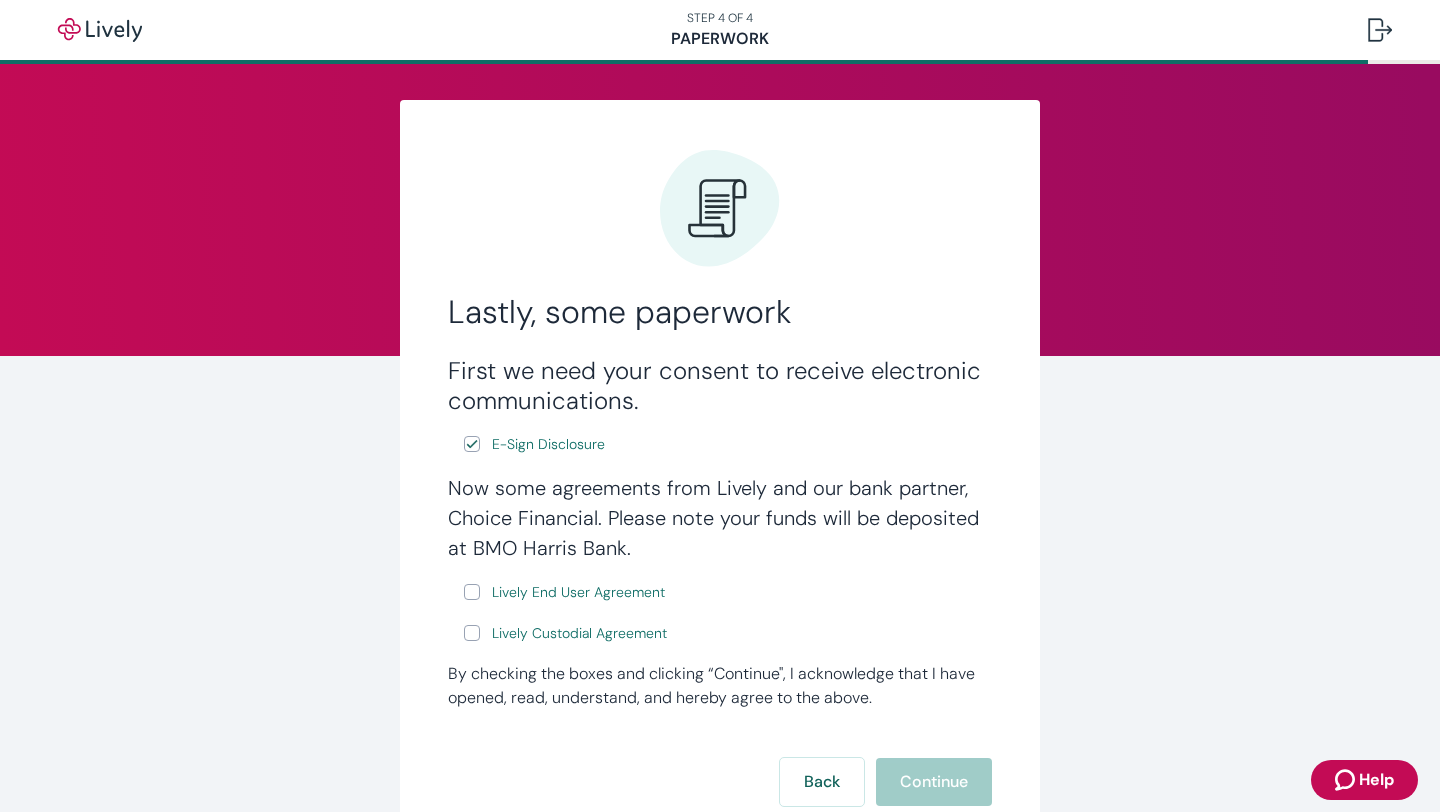 click on "Lively End User Agreement" at bounding box center (566, 592) 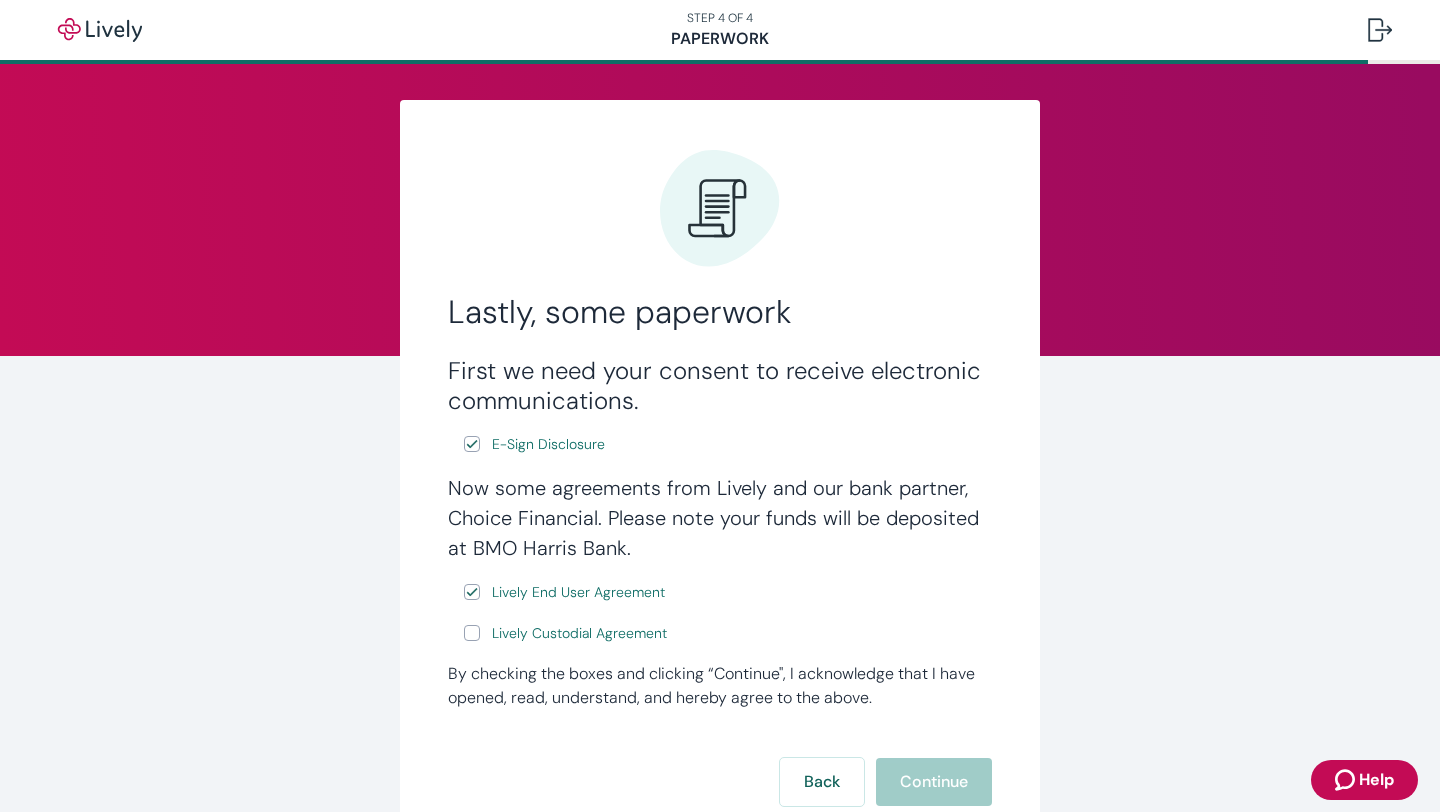 click on "Lively End User Agreement" at bounding box center [472, 592] 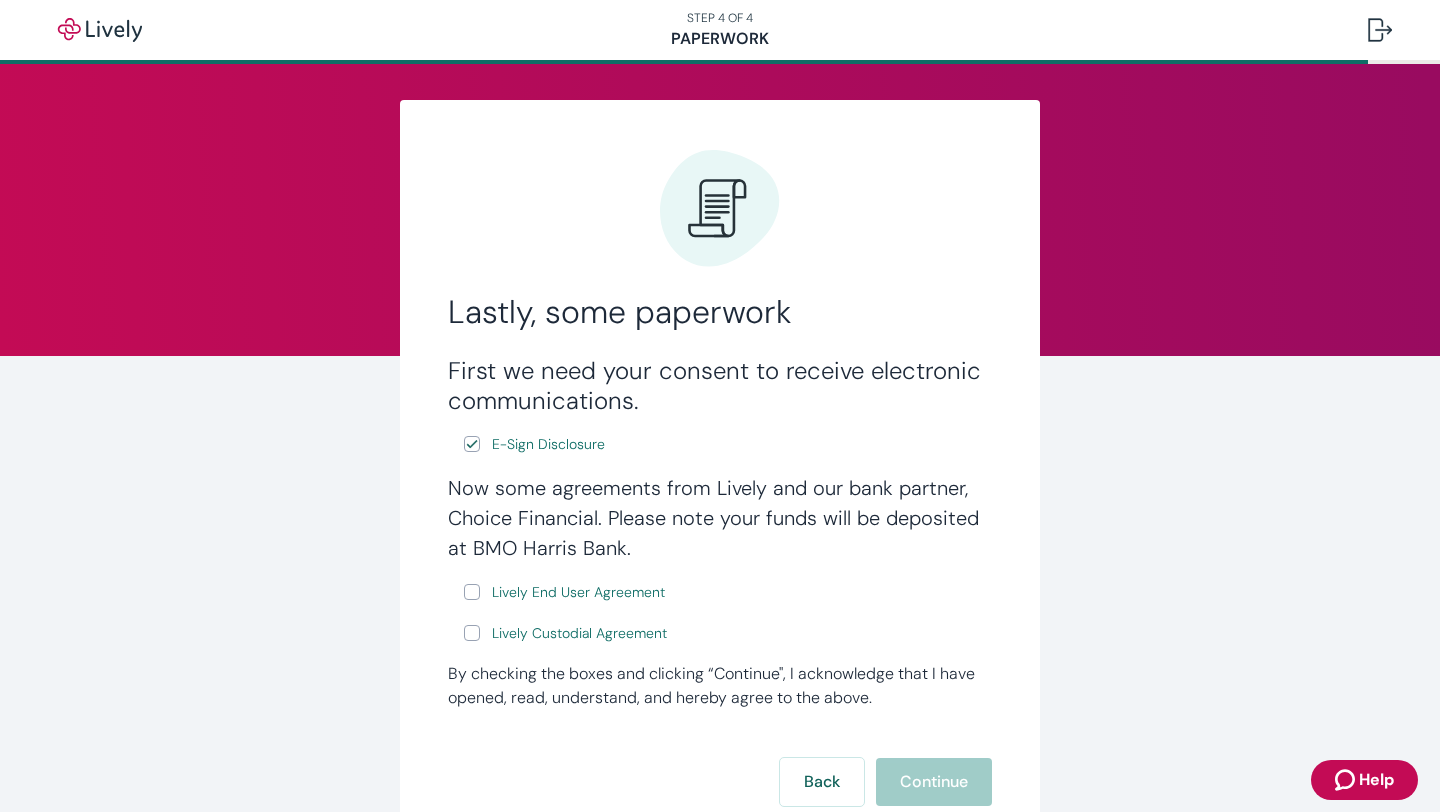 click on "Lively End User Agreement" at bounding box center (472, 592) 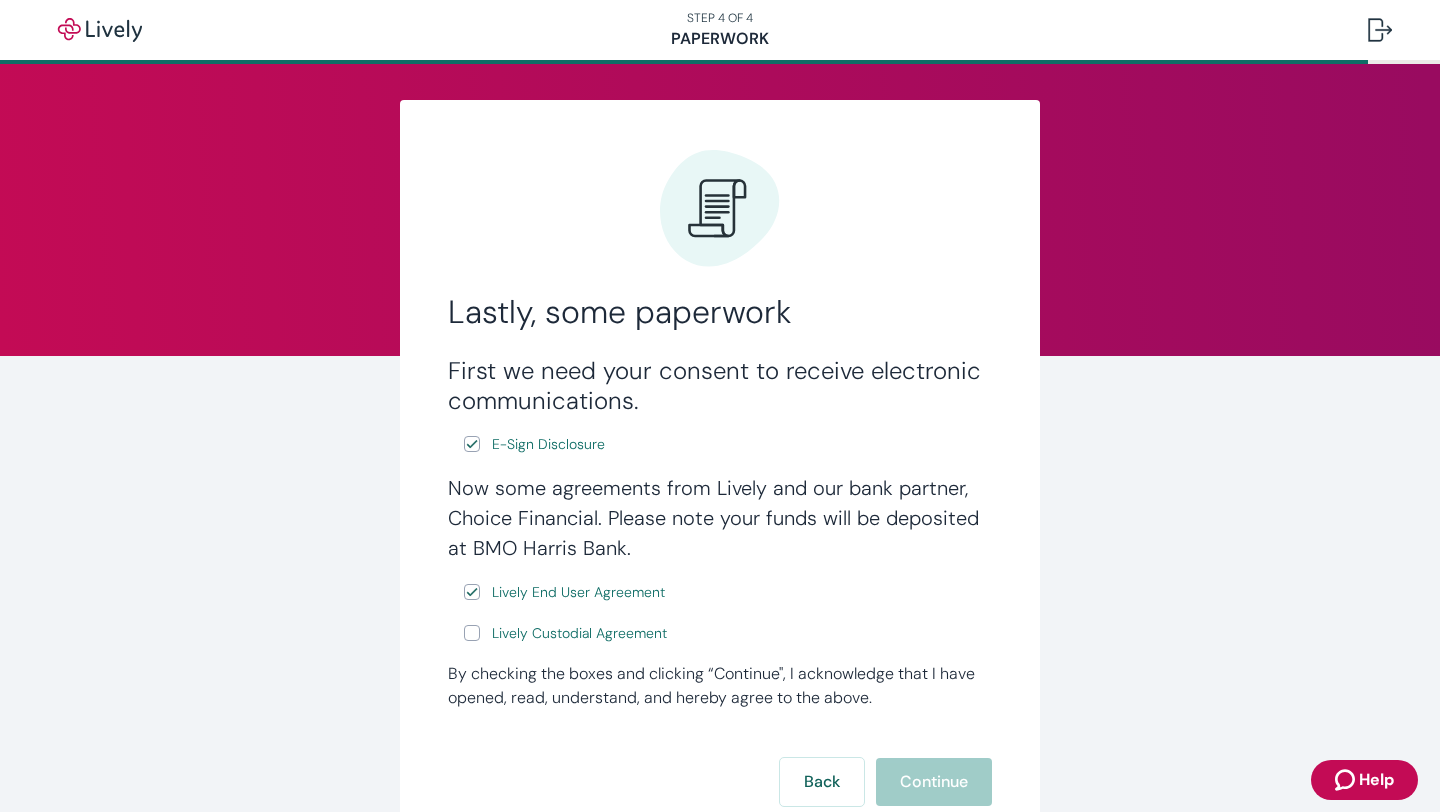 click on "Lively Custodial Agreement" at bounding box center (472, 633) 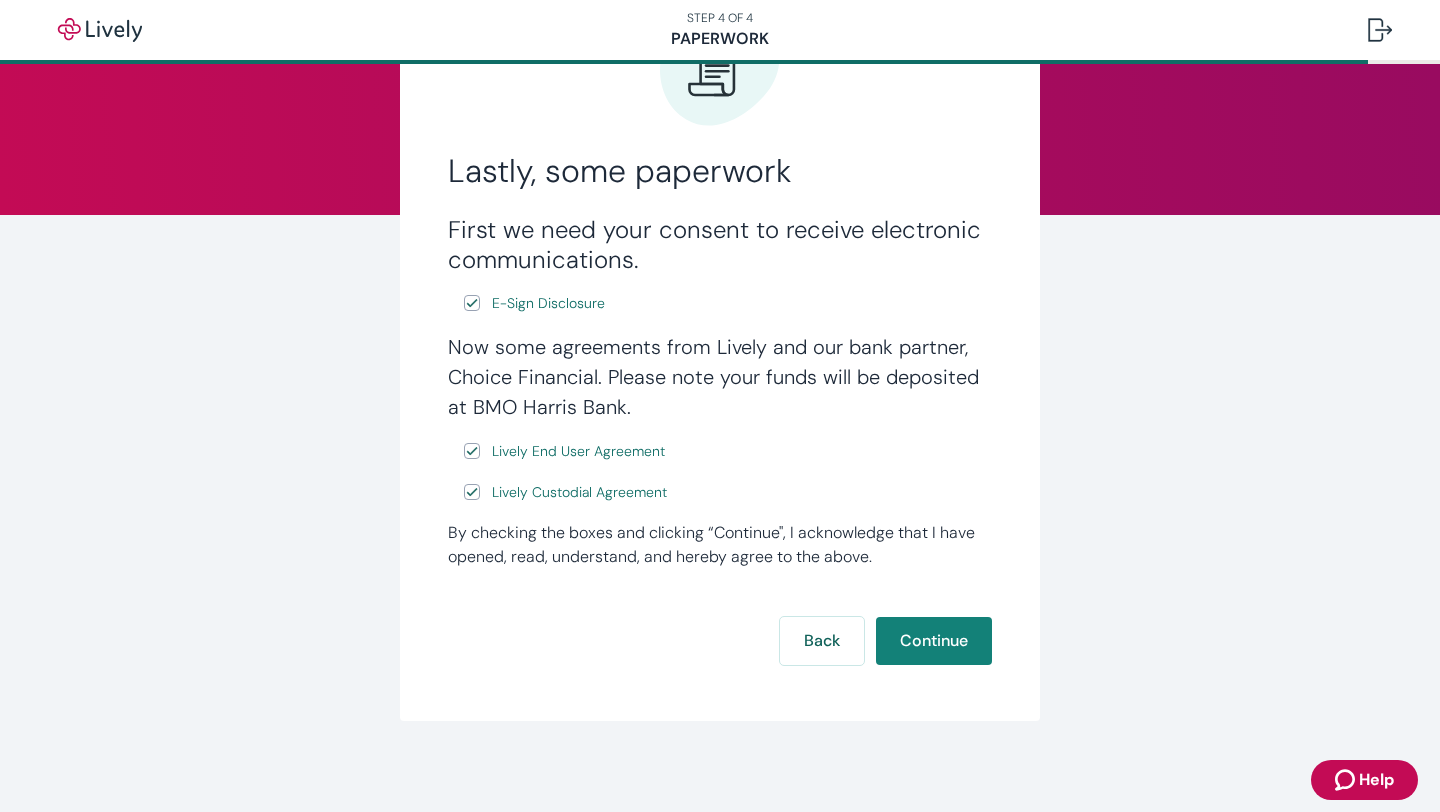 scroll, scrollTop: 150, scrollLeft: 0, axis: vertical 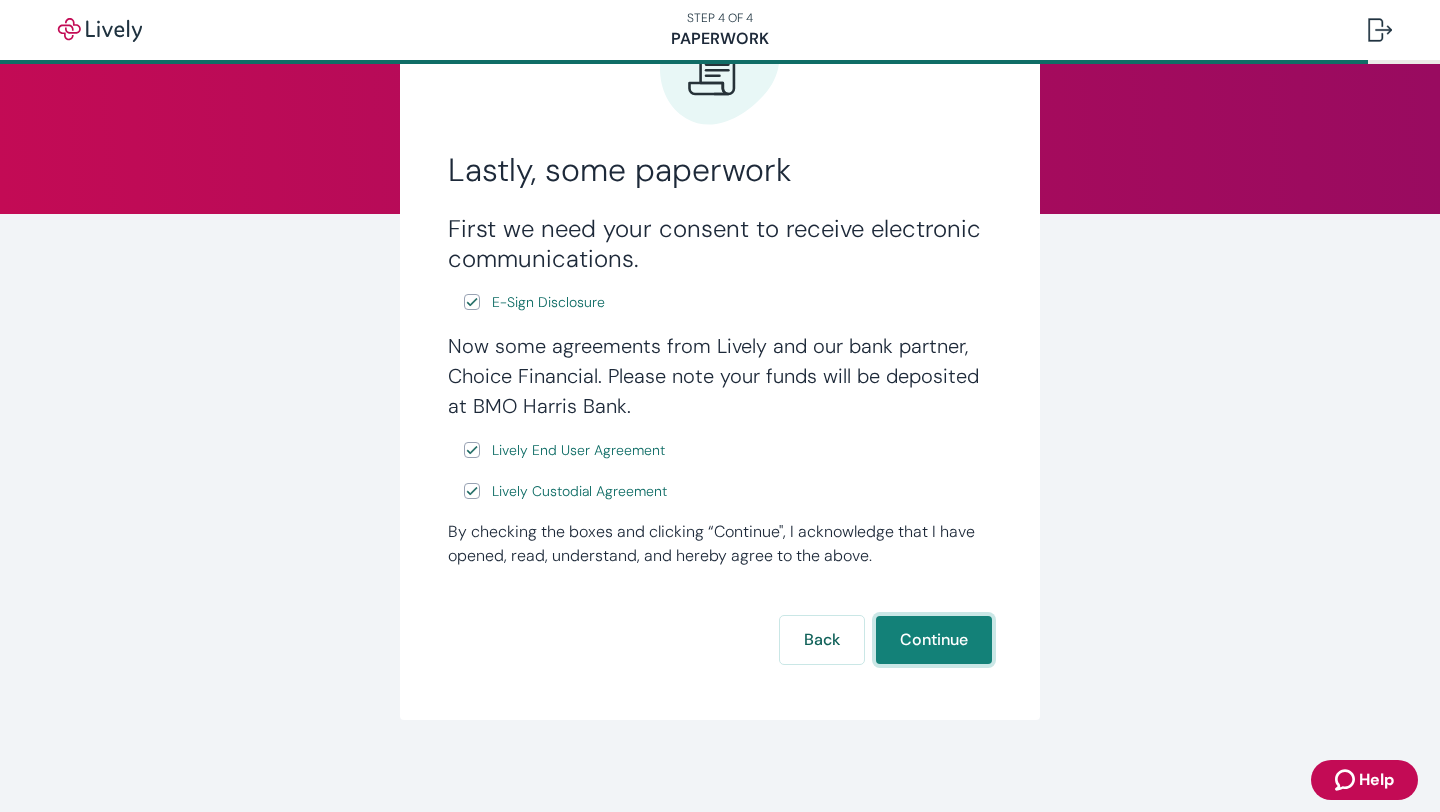 click on "Continue" at bounding box center [934, 640] 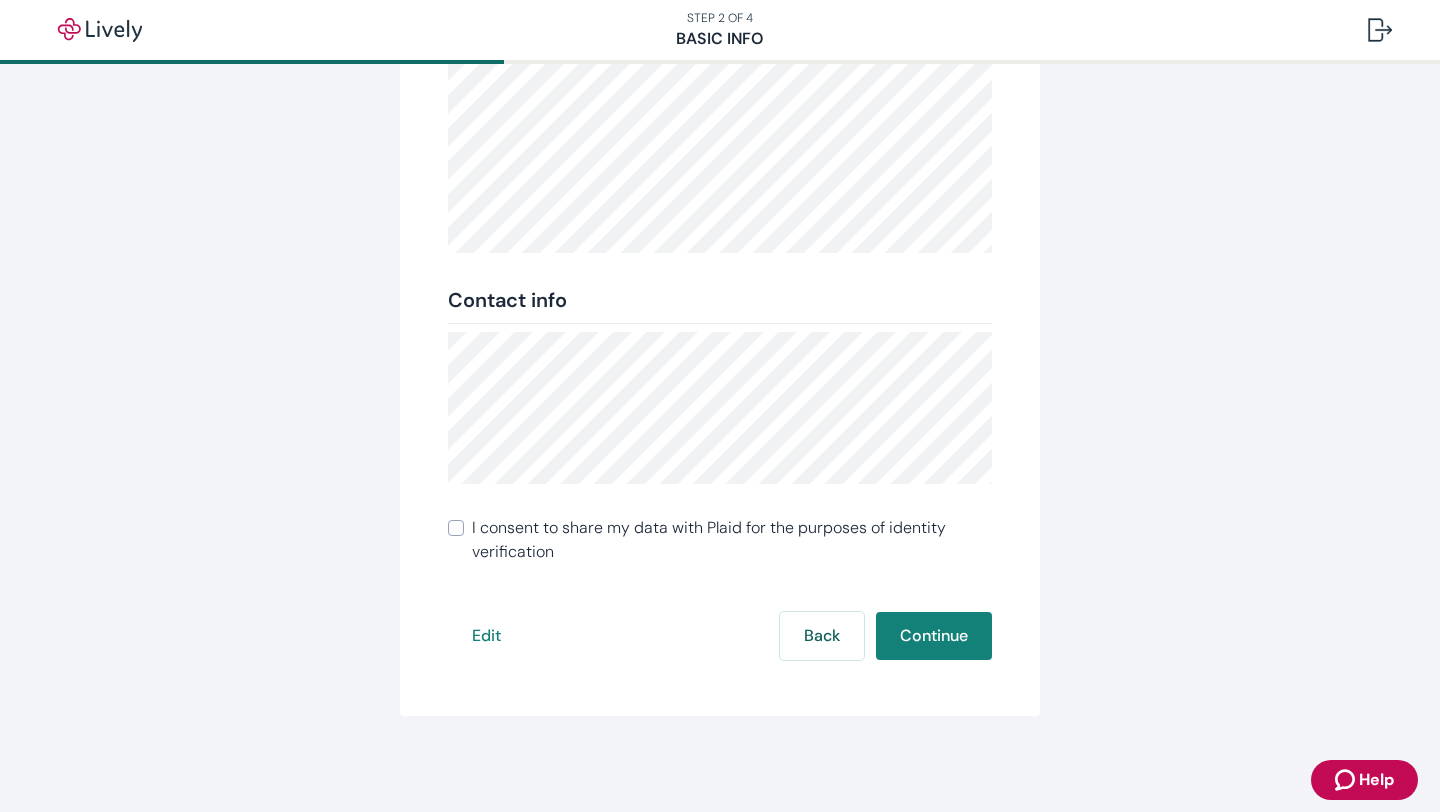 scroll, scrollTop: 318, scrollLeft: 0, axis: vertical 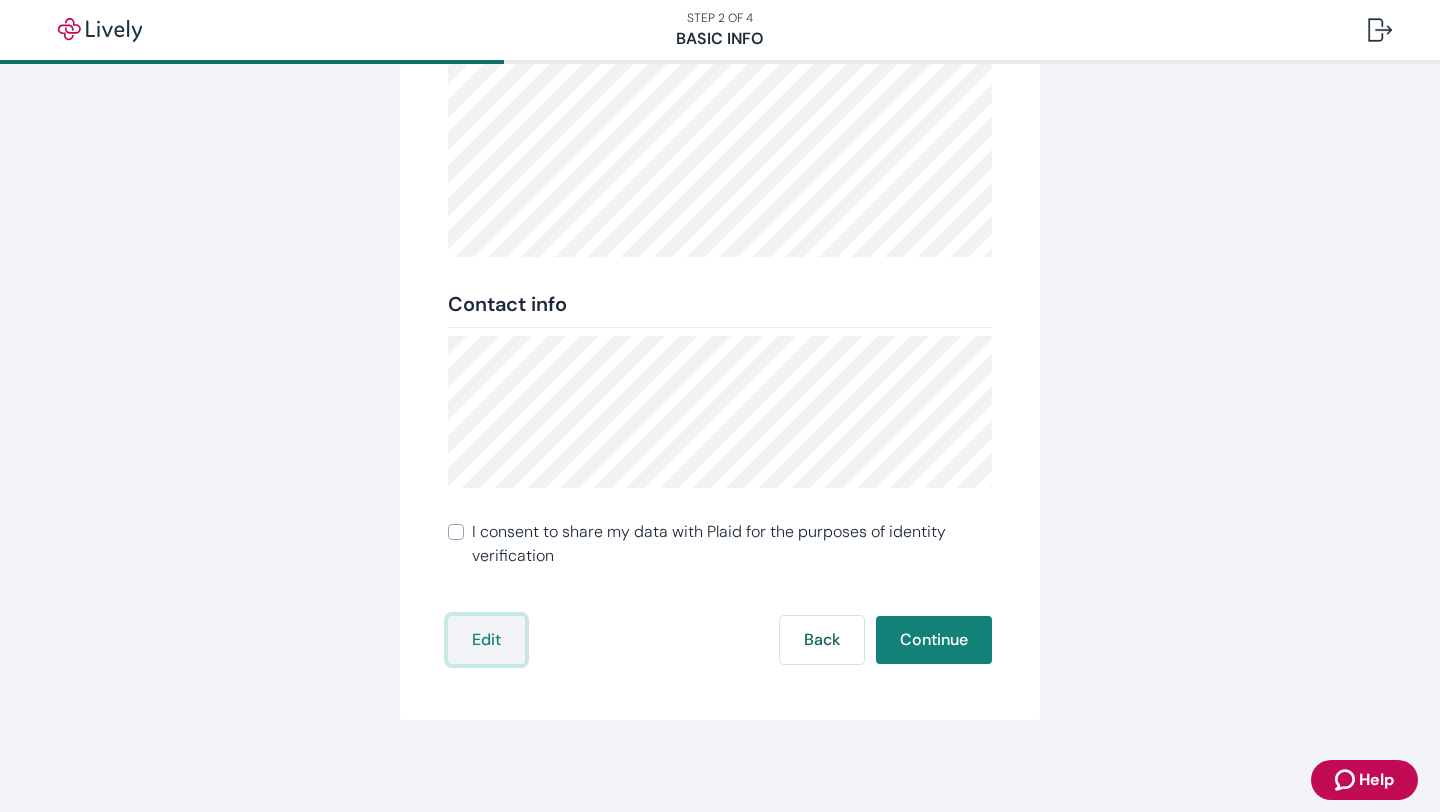 click on "Edit" at bounding box center [486, 640] 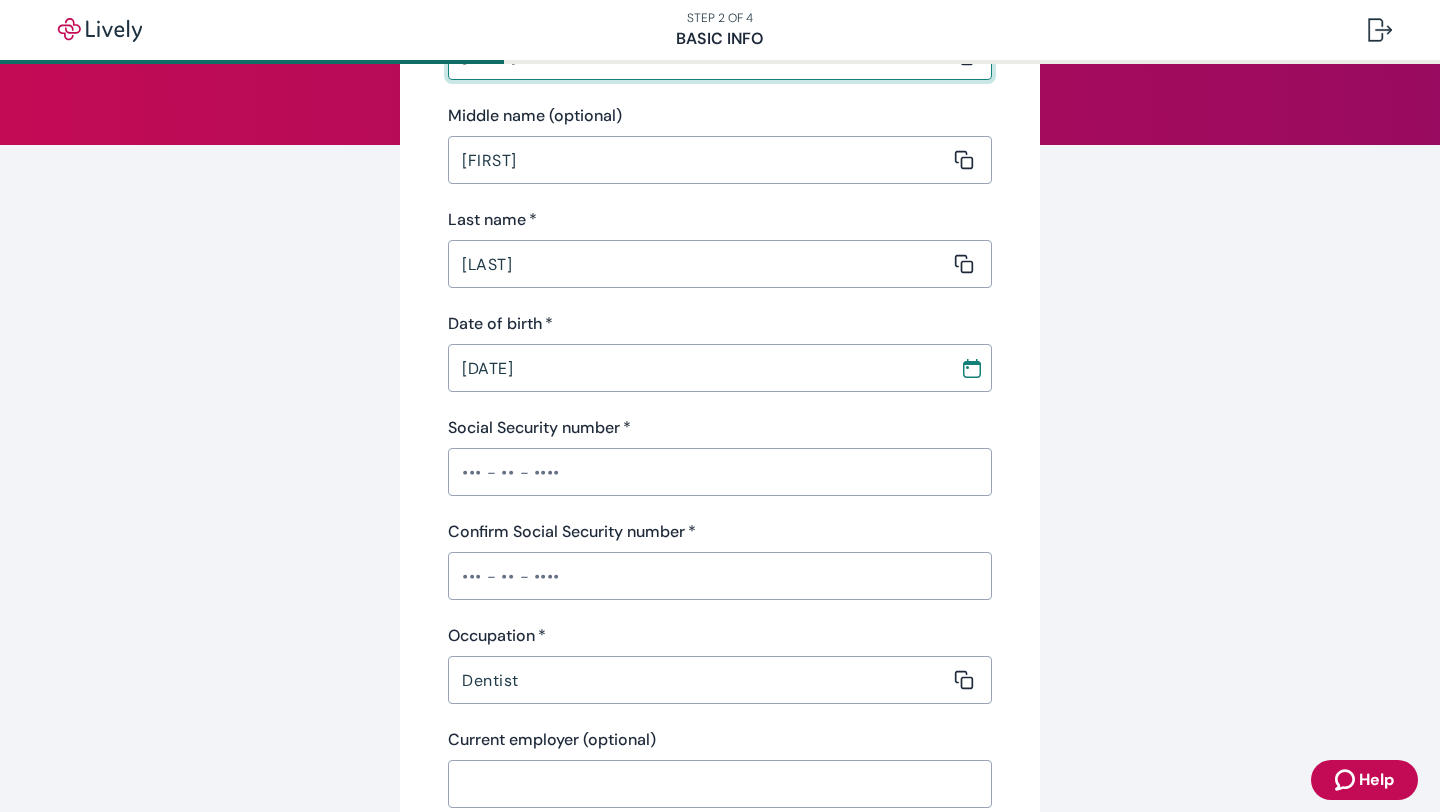 scroll, scrollTop: 345, scrollLeft: 0, axis: vertical 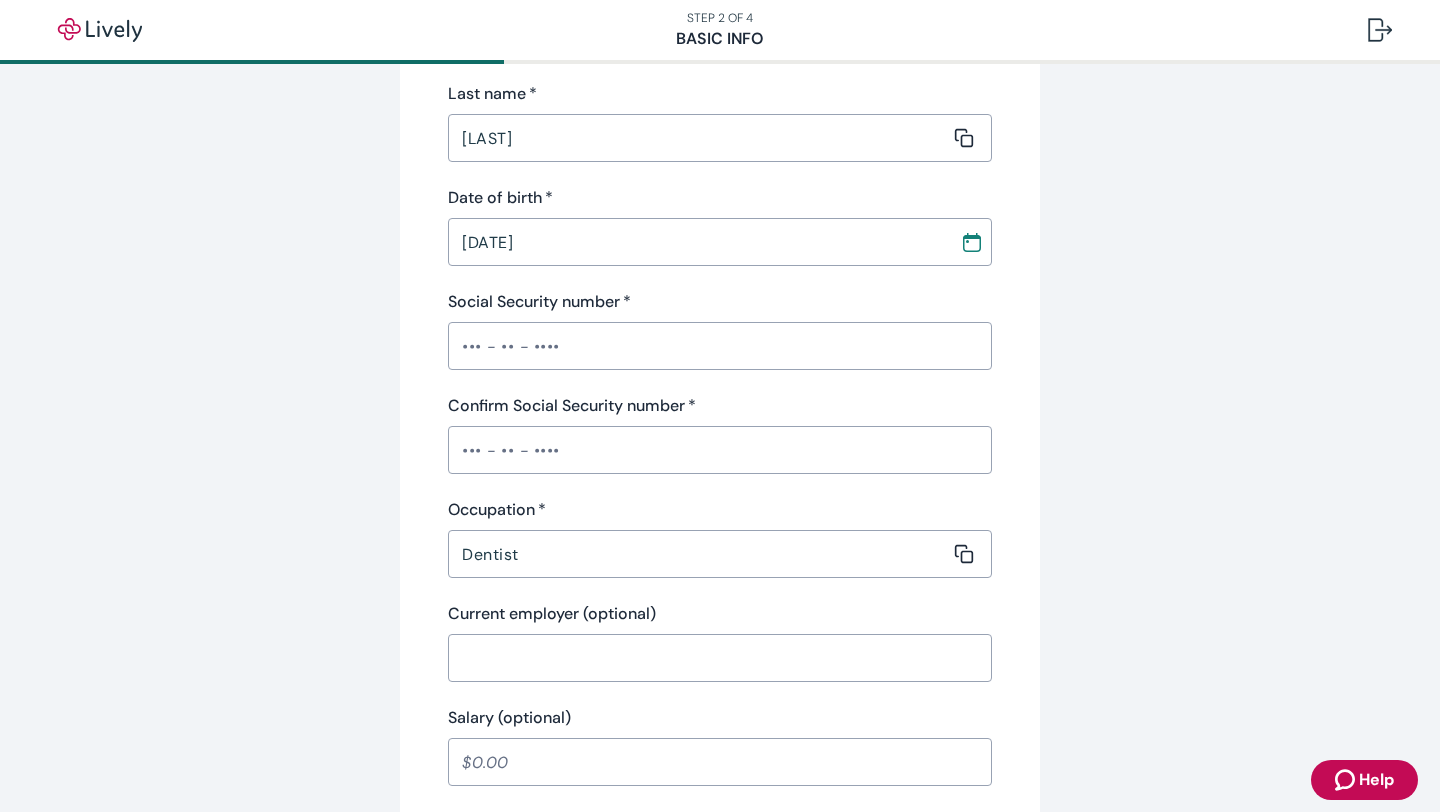 click on "Social Security number   *" at bounding box center [720, 346] 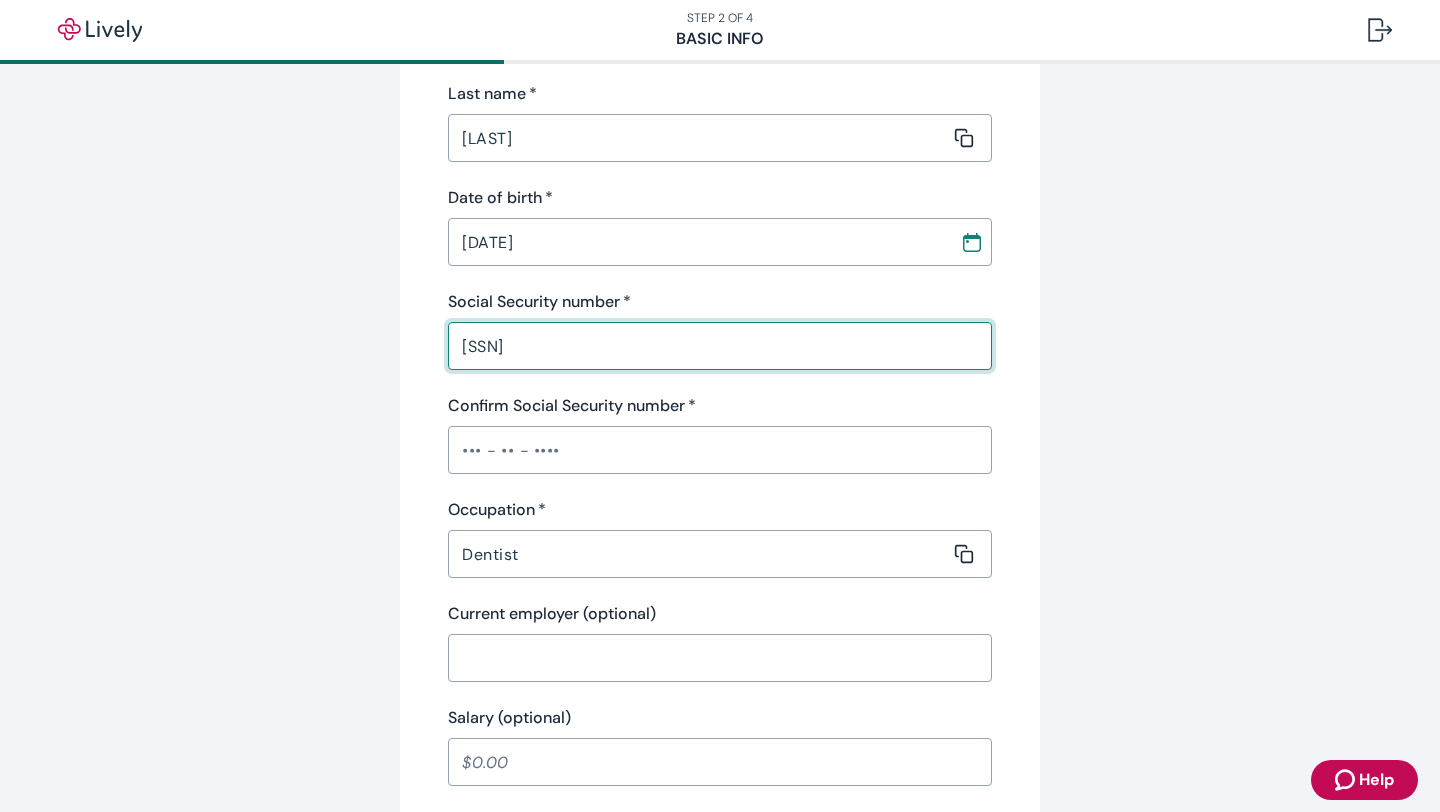 type on "[SSN]" 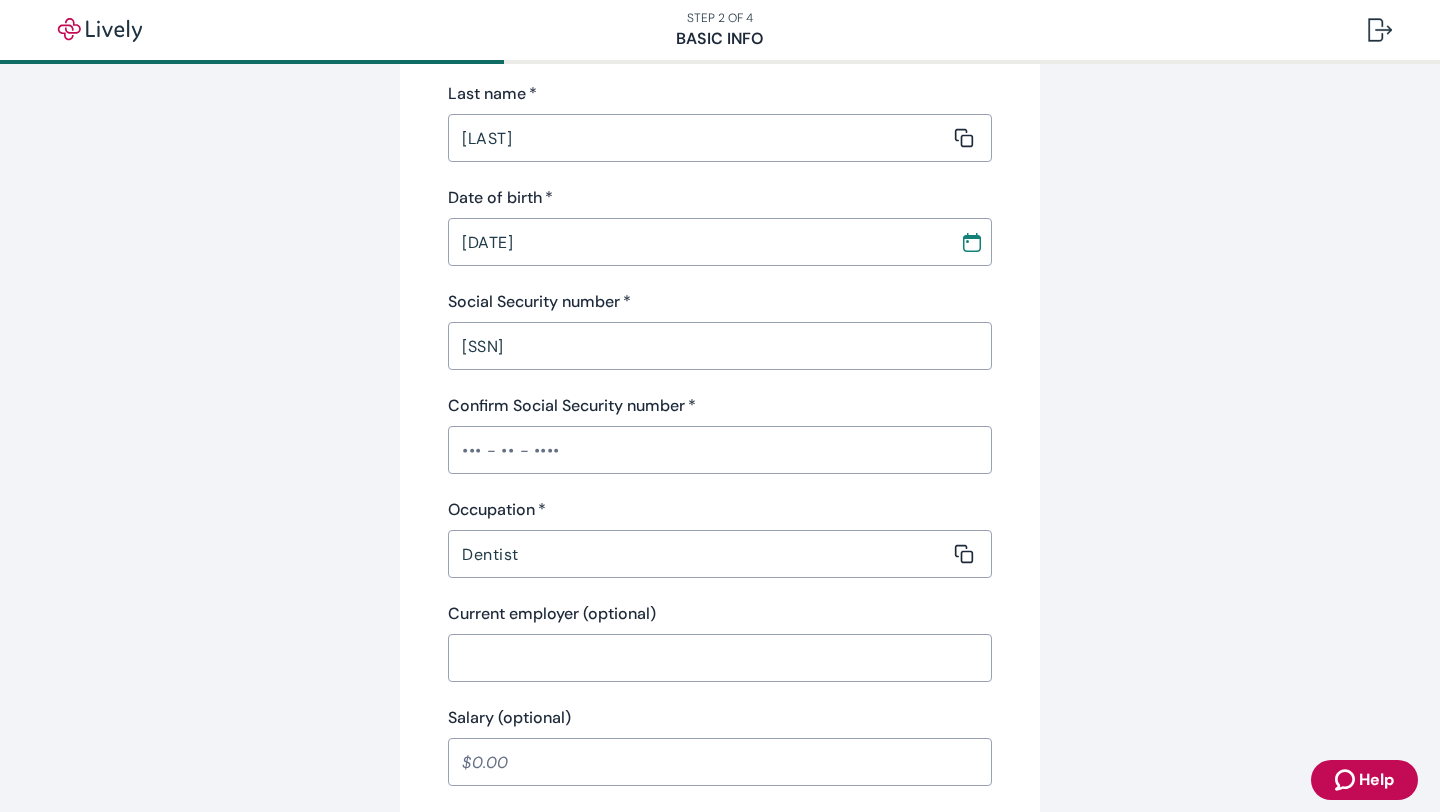click on "Personal info First name   * [FIRST] ​ Middle name (optional) [FIRST] ​ Last name   * [LAST] ​ Date of birth   * [DATE] ​ Social Security number   * [SSN] ​ Confirm Social Security number   * ​ Occupation   * Dentist ​ Current employer (optional) ​ Salary (optional) ​ Contact info Phone number   * [PHONE] ​ Home address   * [NUMBER] [STREET] ​ ​ City   * [CITY] ​ State * [STATE] ​ Zip code   * [POSTAL_CODE] ​ Is this your mailing address? * Yes No Back Continue" at bounding box center (720, 690) 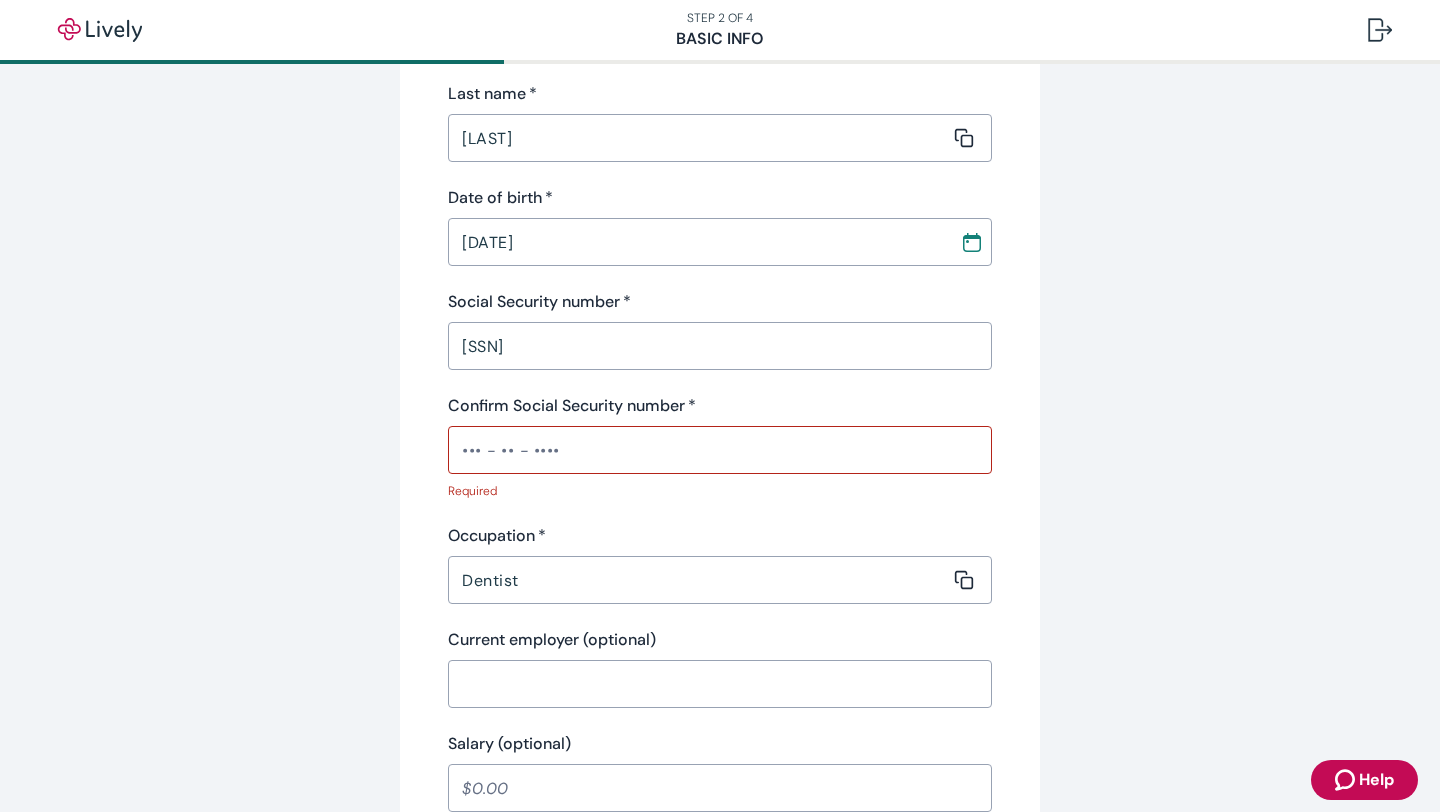 click on "Occupation   * Dentist ​" at bounding box center [720, 564] 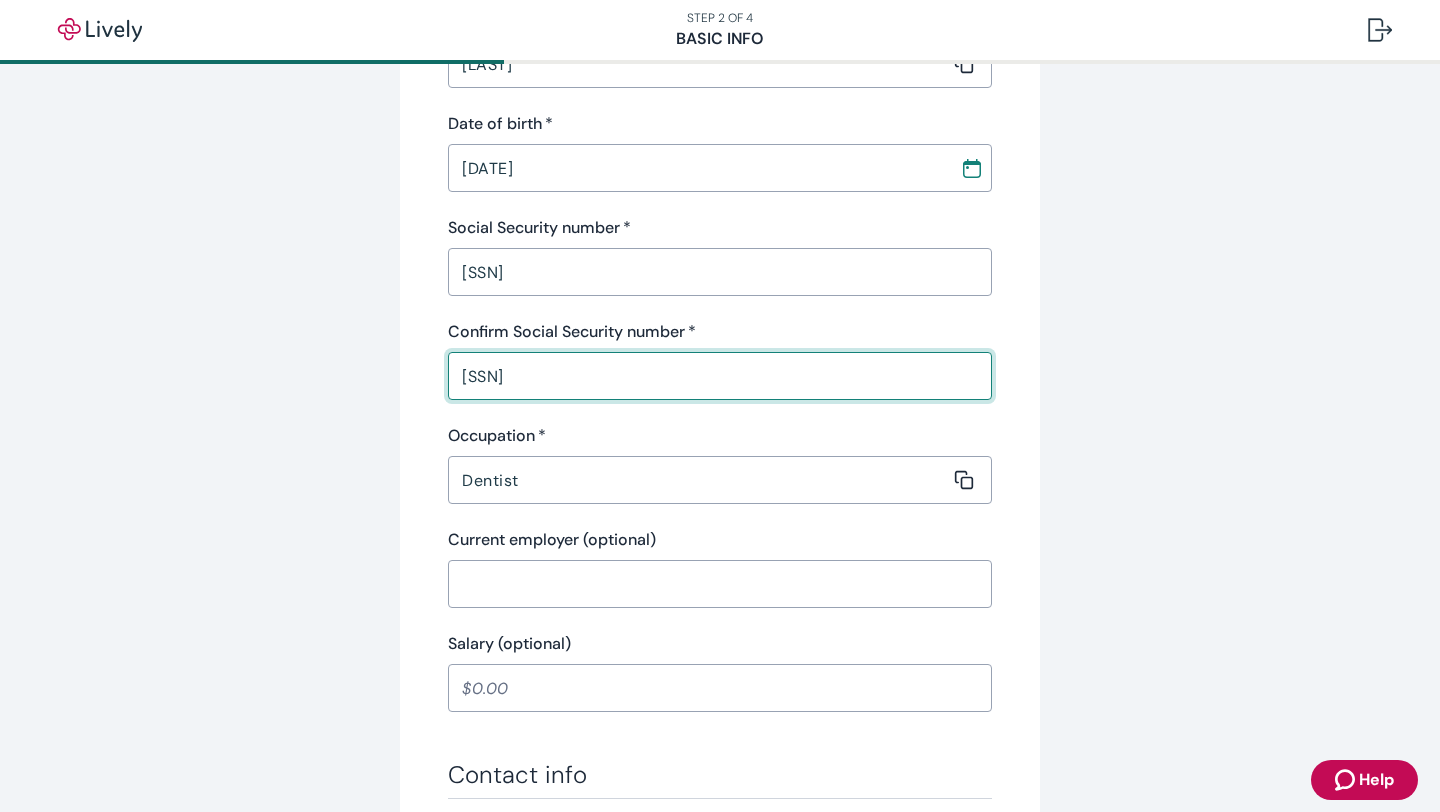 scroll, scrollTop: 512, scrollLeft: 0, axis: vertical 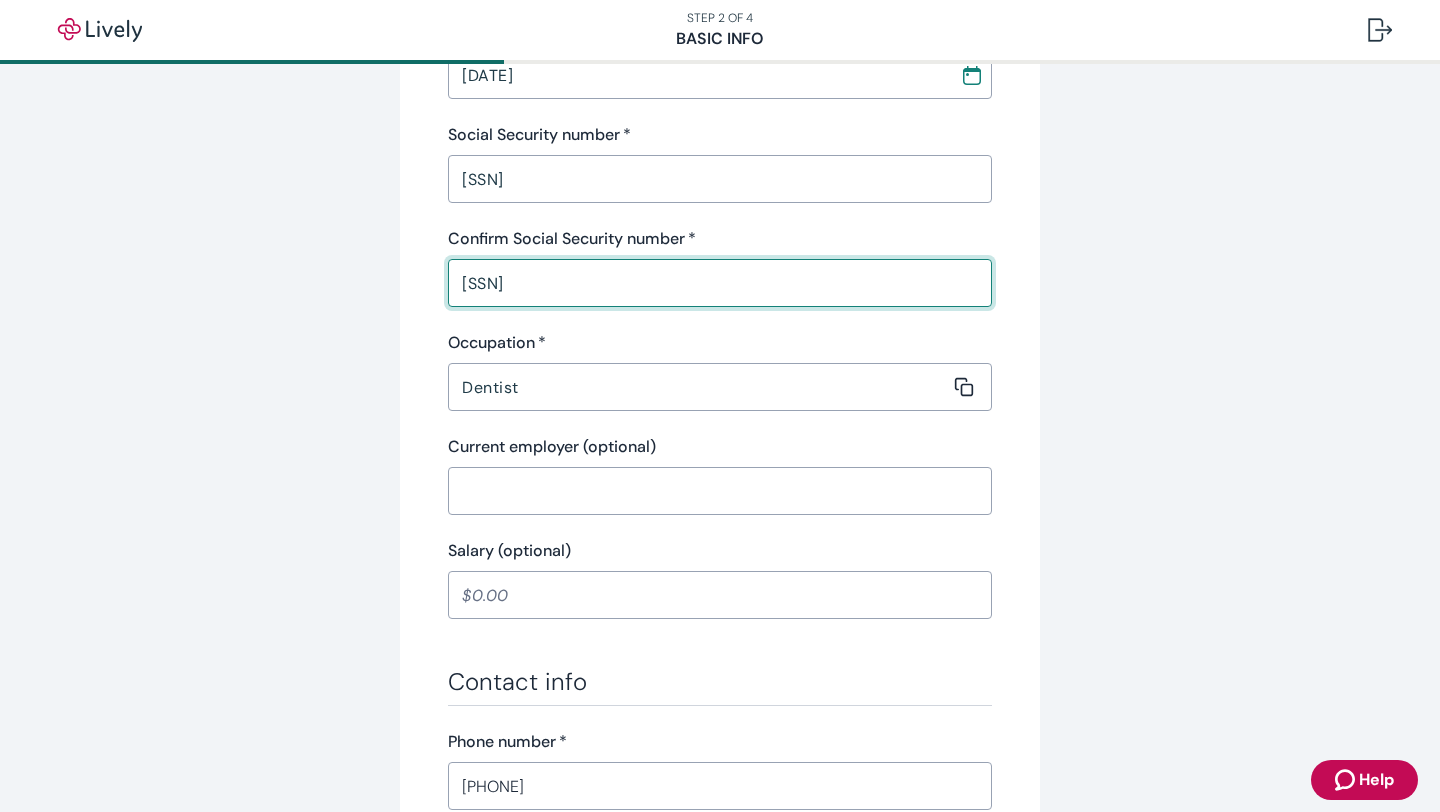 type on "[SSN]" 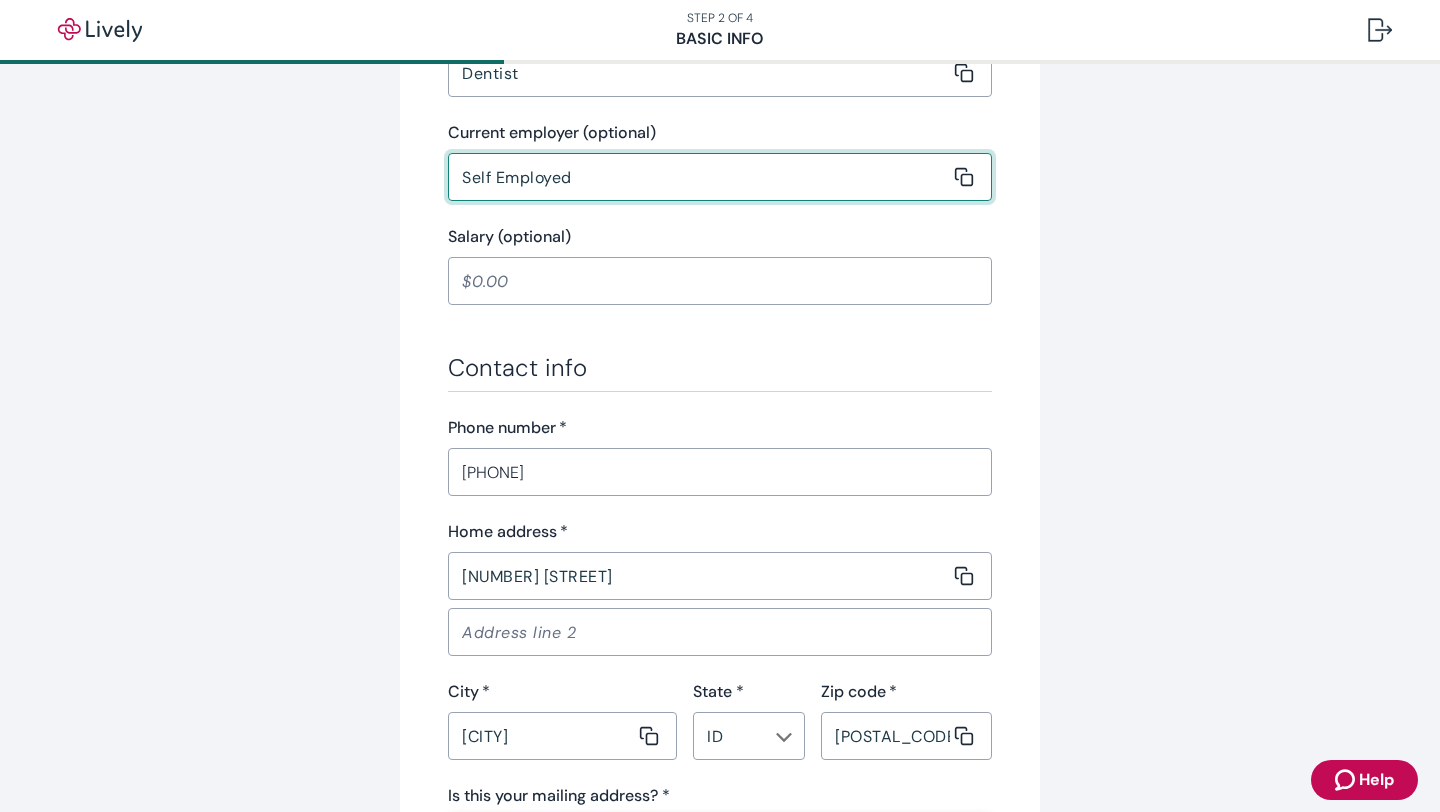 scroll, scrollTop: 939, scrollLeft: 0, axis: vertical 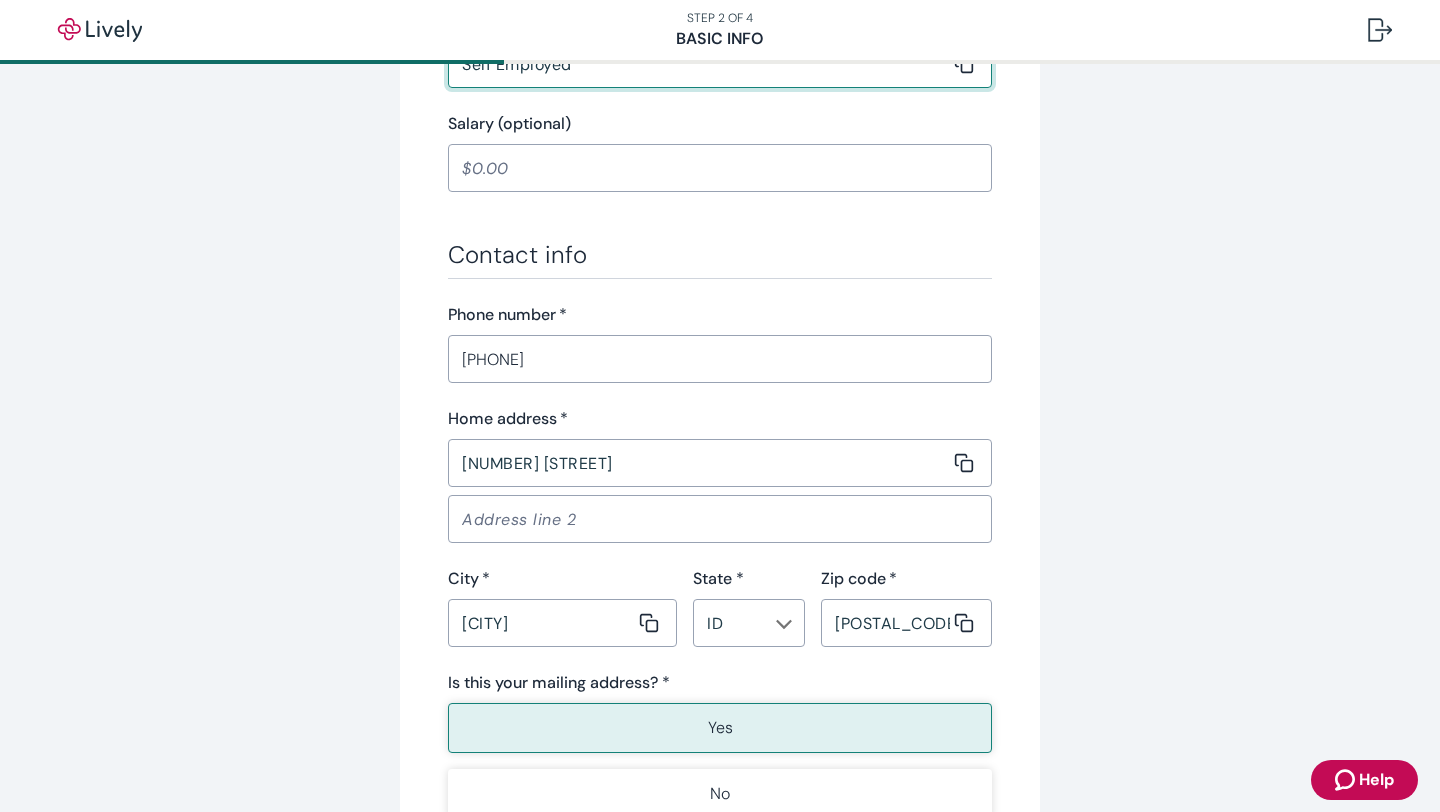 type on "Self Employed" 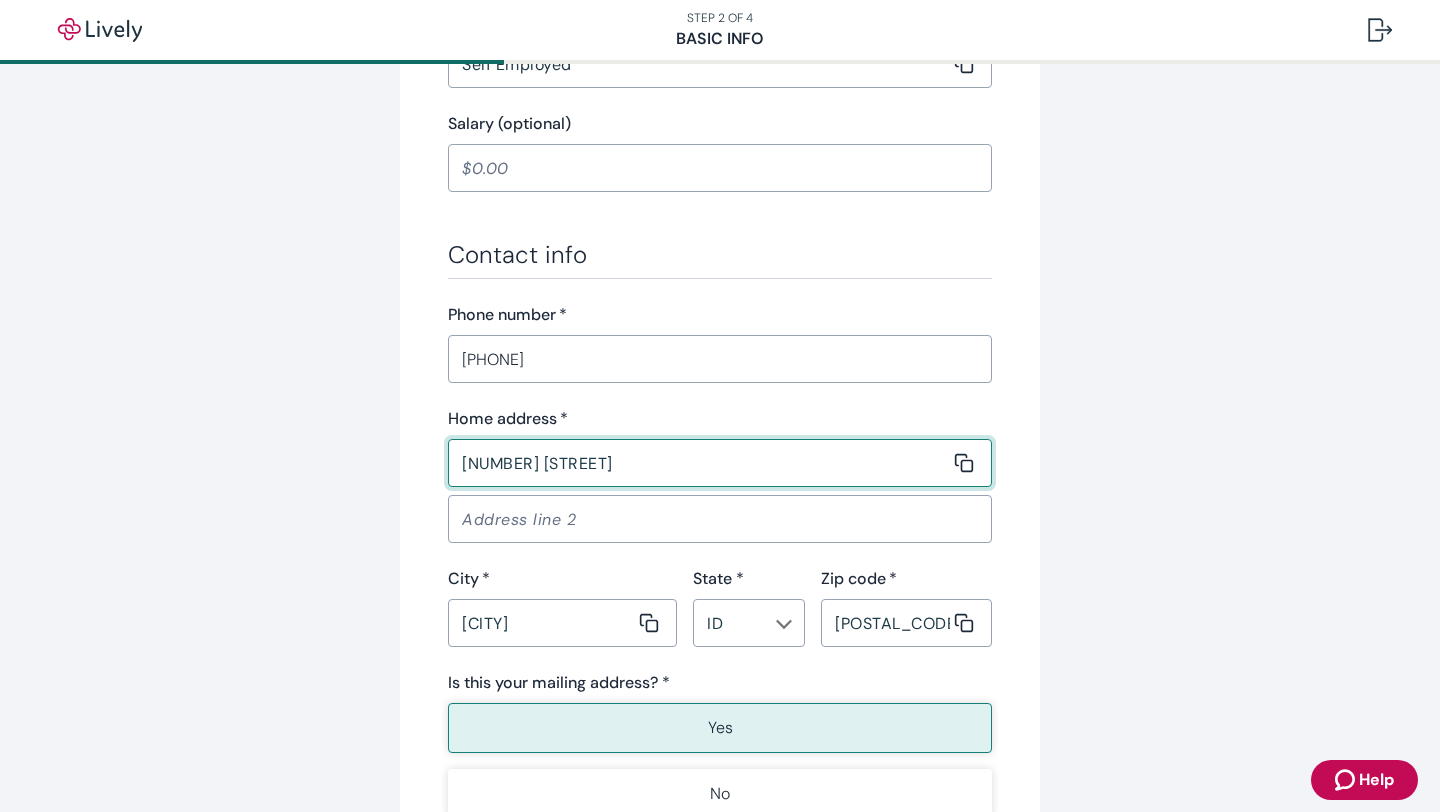 drag, startPoint x: 598, startPoint y: 461, endPoint x: 365, endPoint y: 448, distance: 233.36238 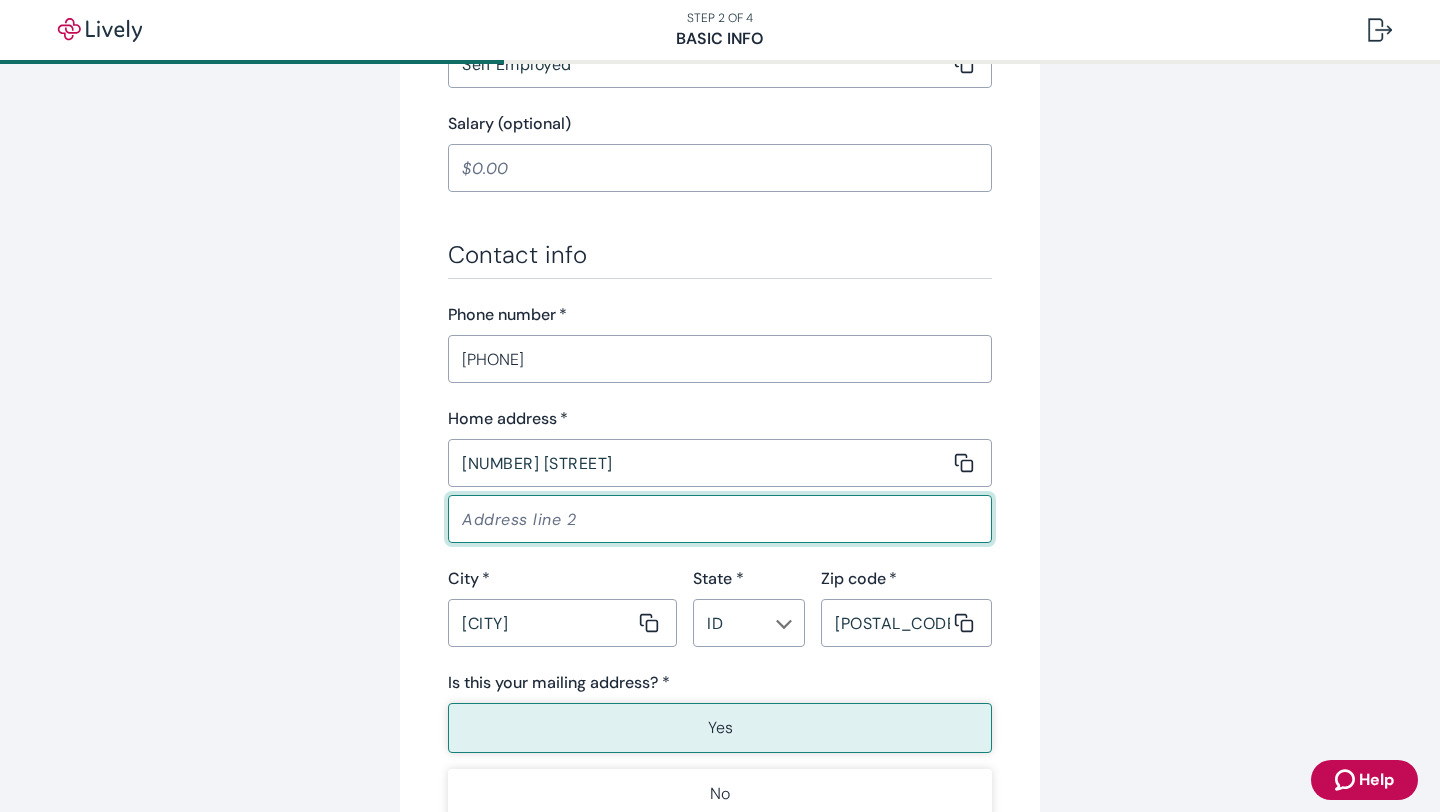 click at bounding box center [720, 519] 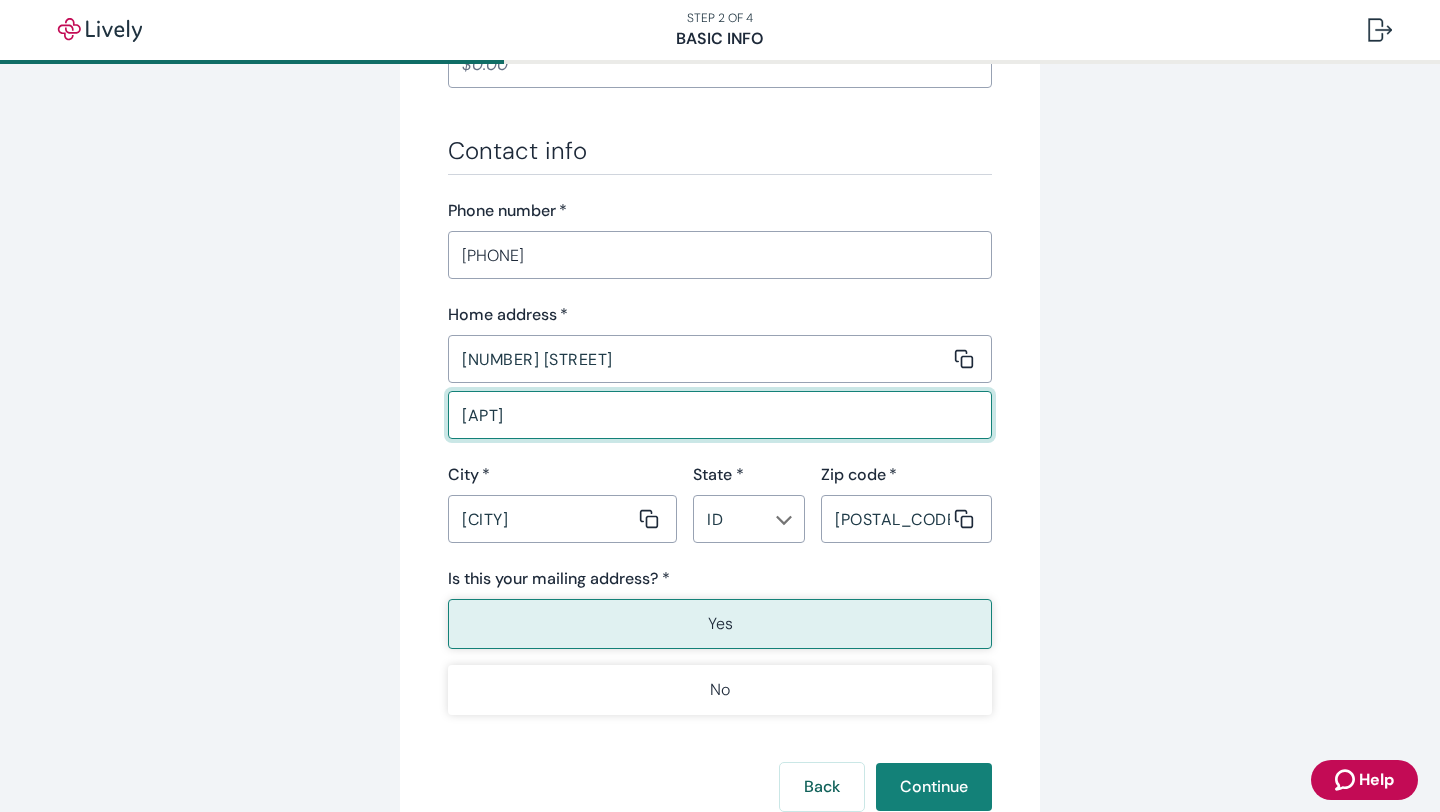 scroll, scrollTop: 1118, scrollLeft: 0, axis: vertical 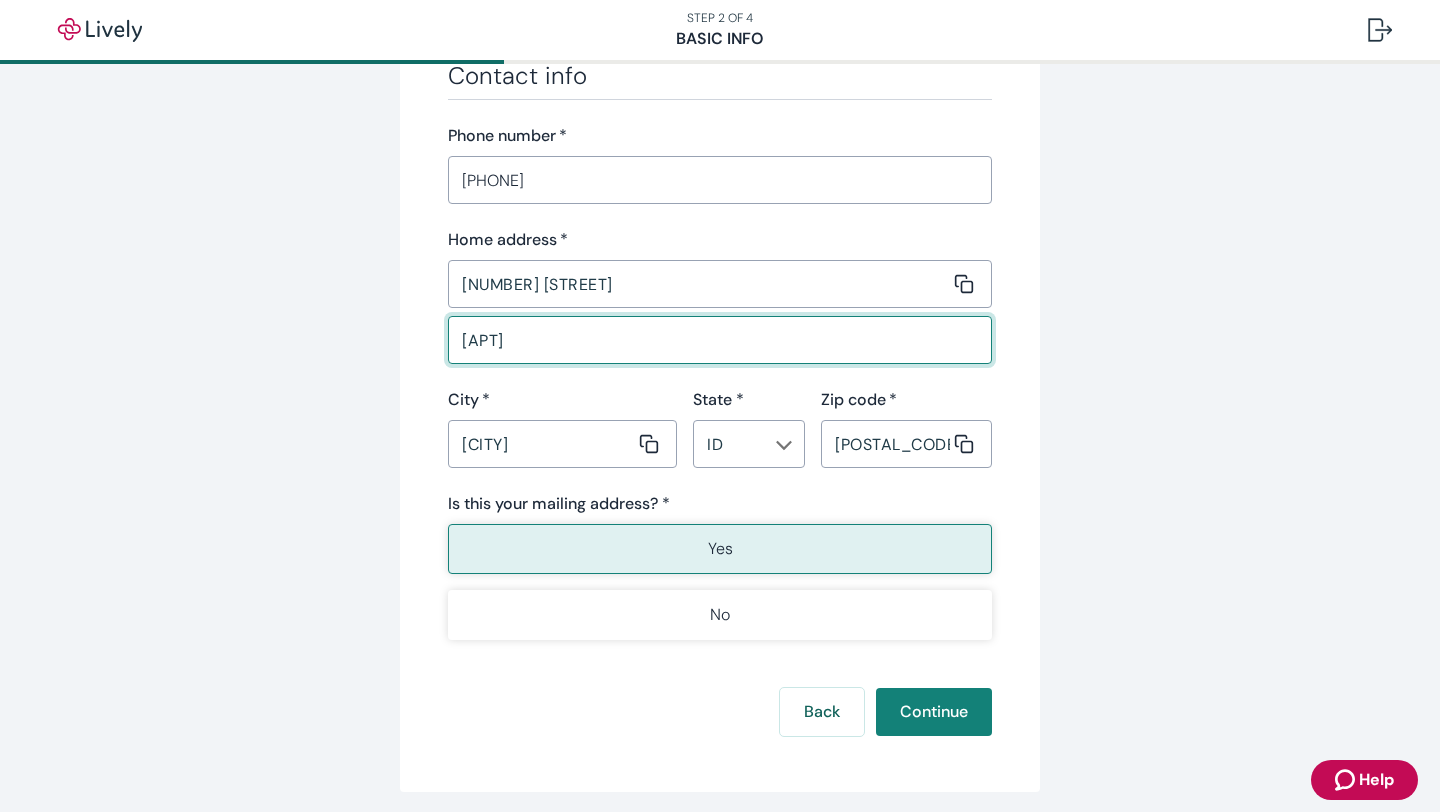 type on "[APT]" 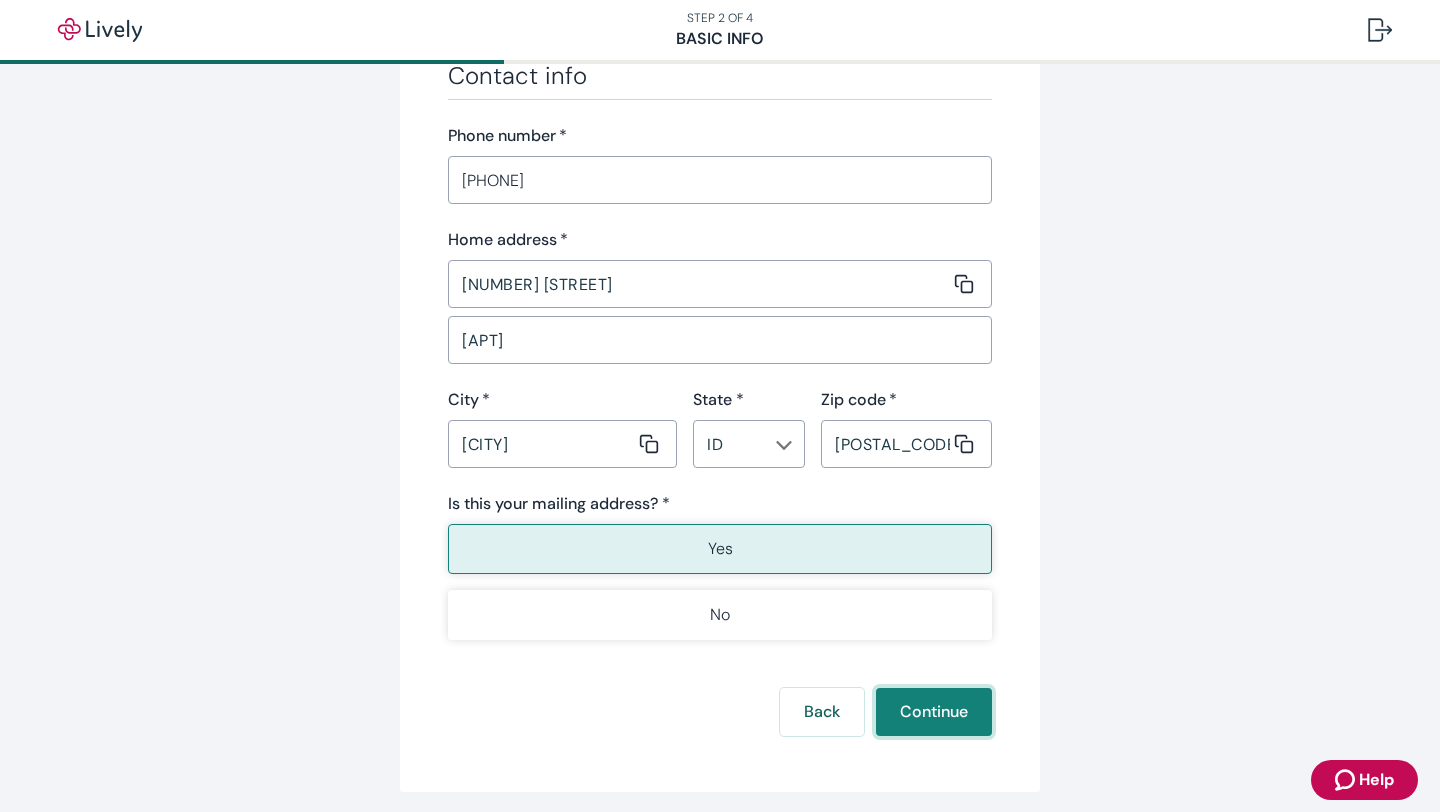 click on "Continue" at bounding box center [934, 712] 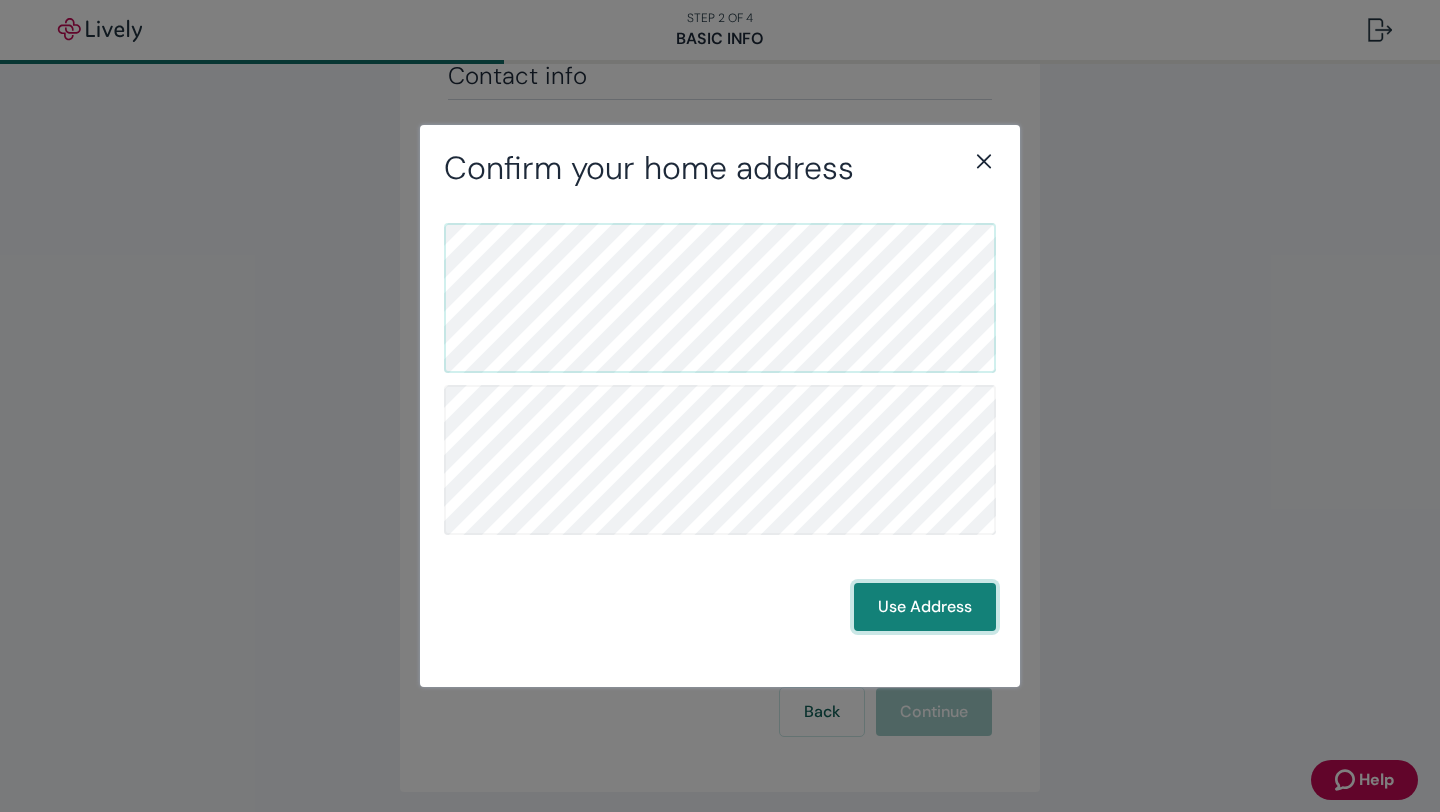 click on "Use Address" at bounding box center (925, 607) 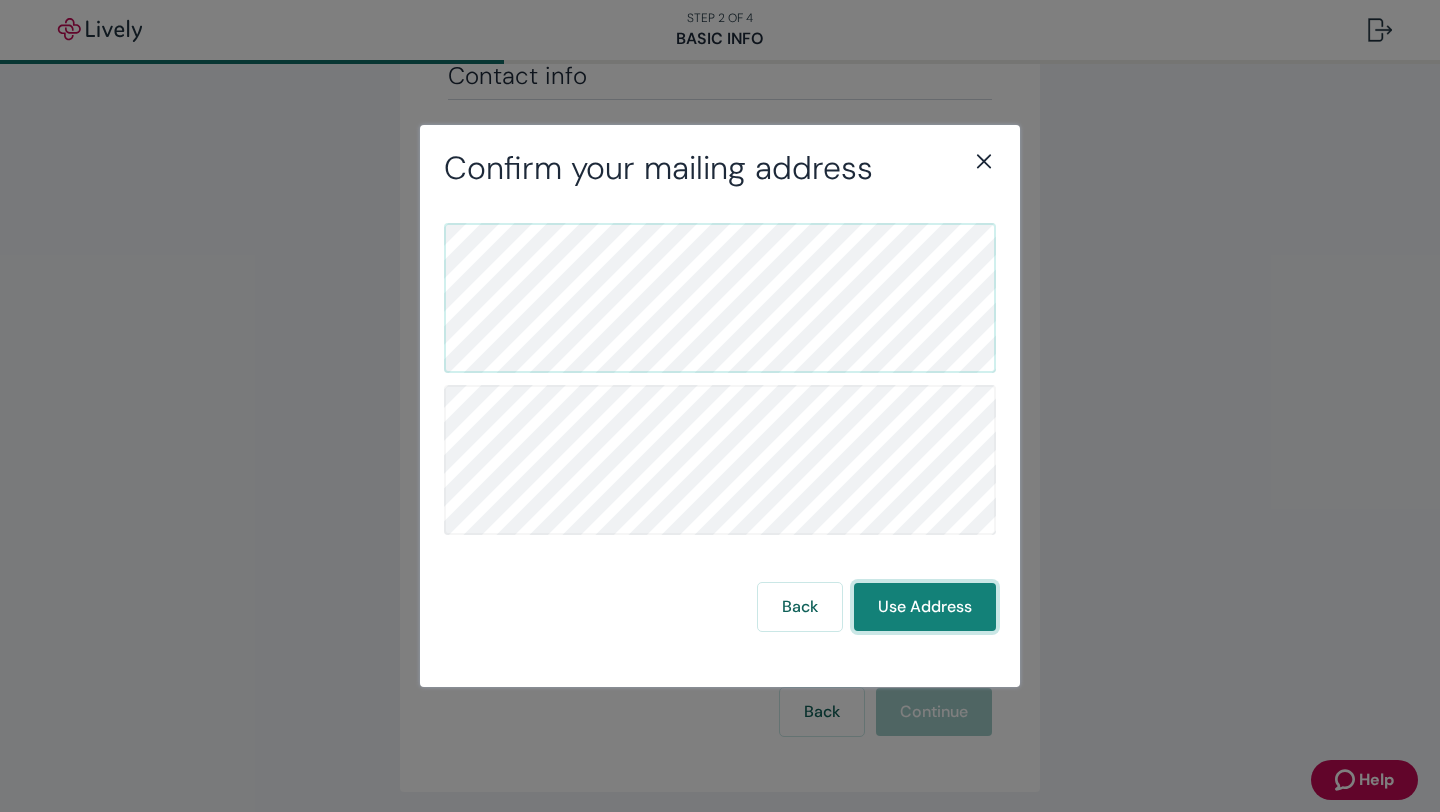 click on "Use Address" at bounding box center [925, 607] 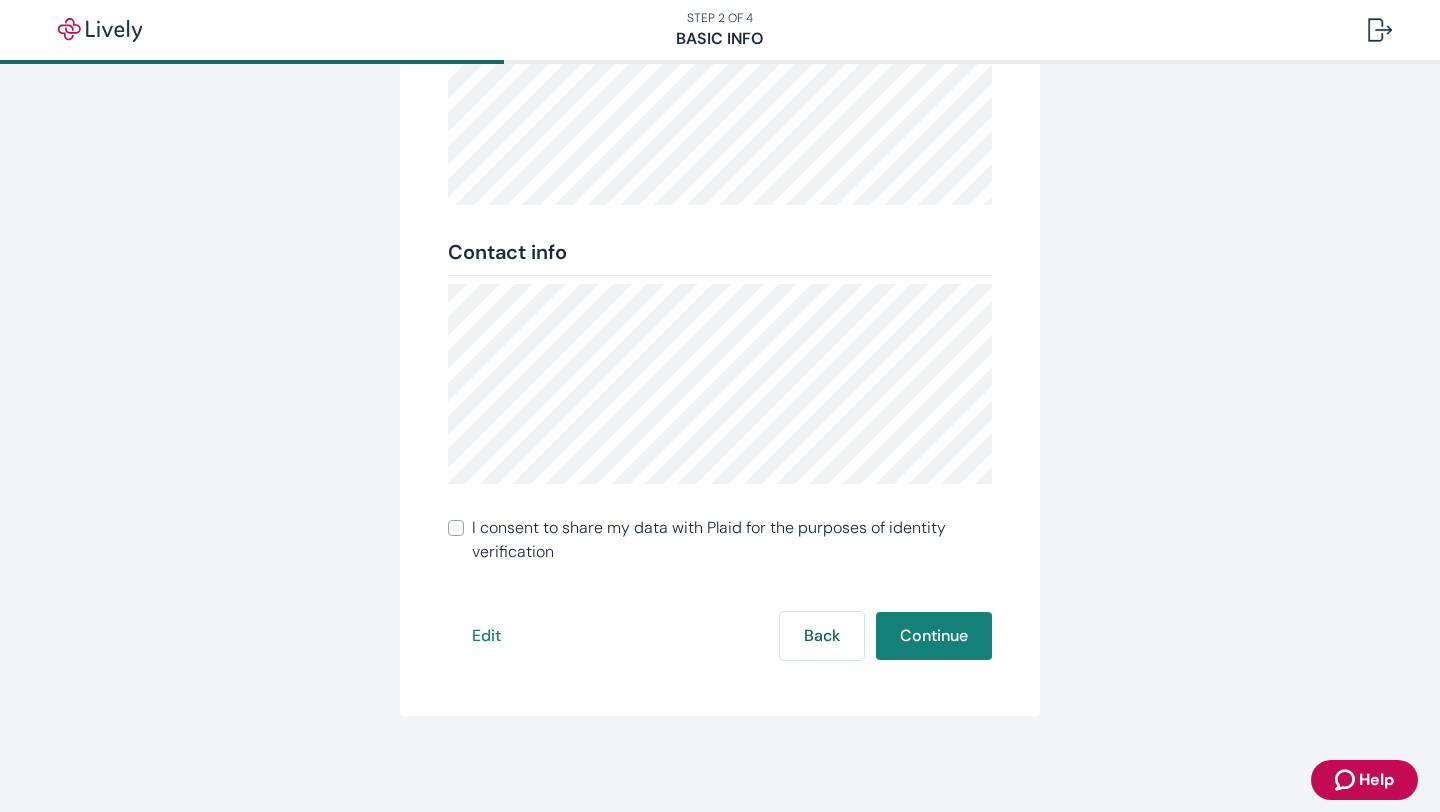 scroll, scrollTop: 370, scrollLeft: 0, axis: vertical 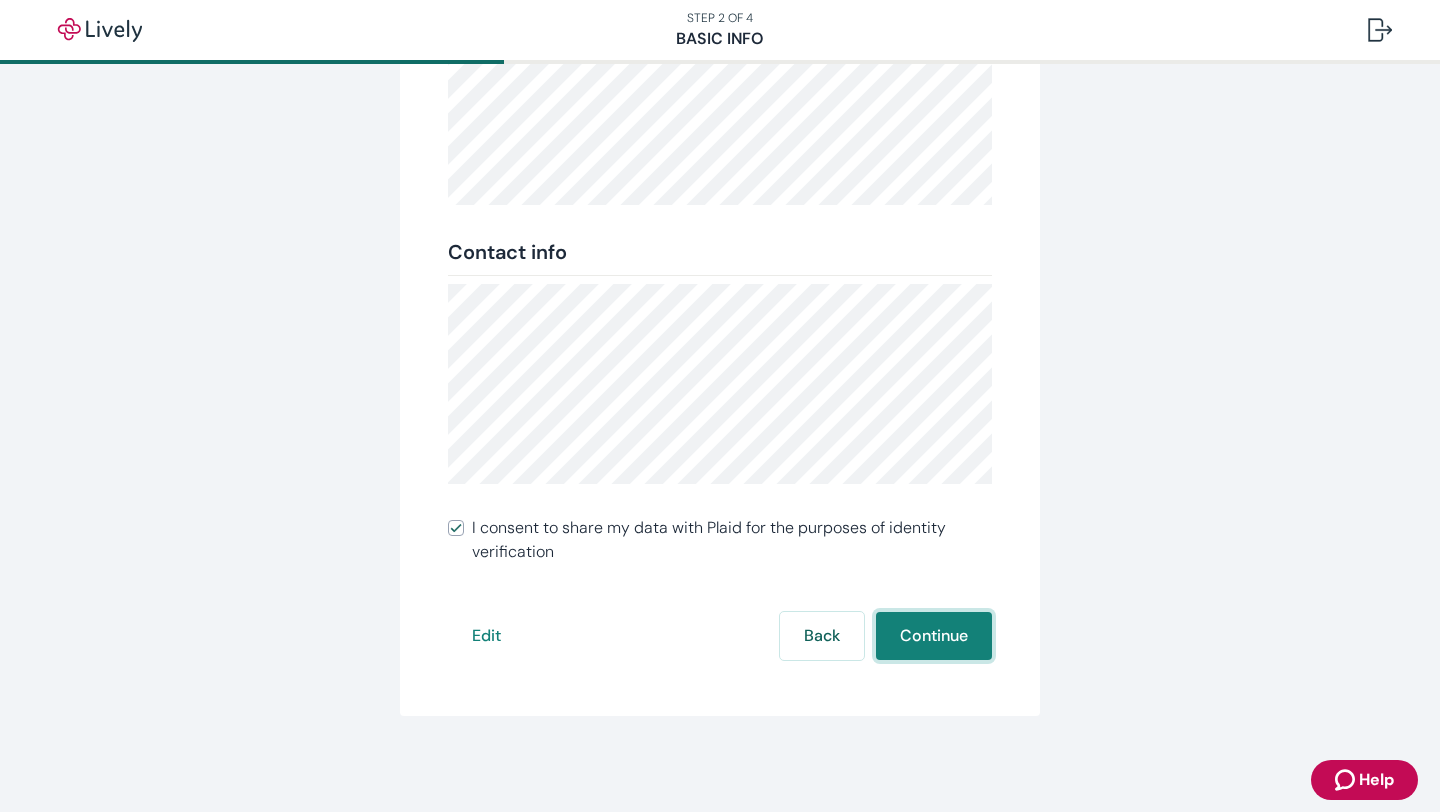click on "Continue" at bounding box center [934, 636] 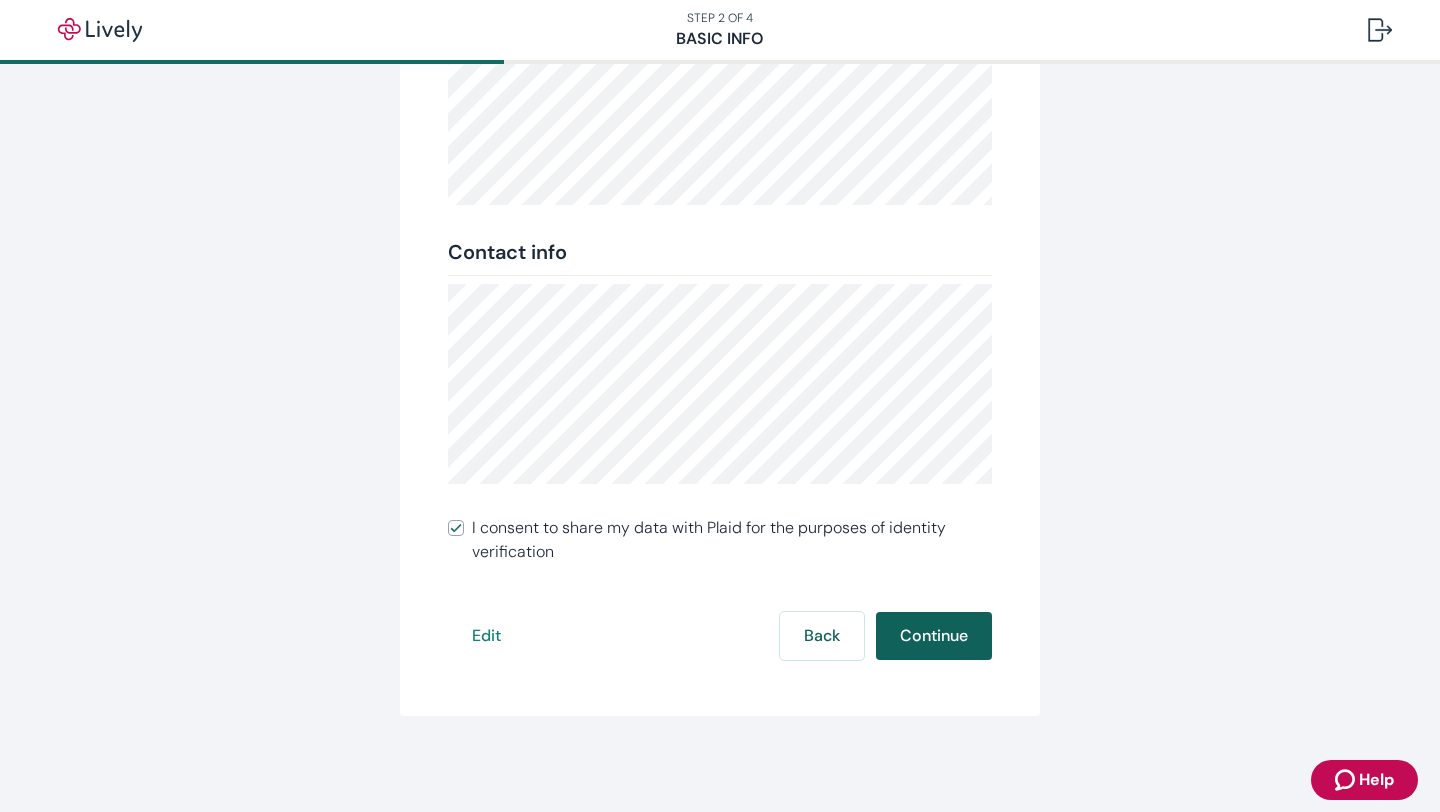 scroll, scrollTop: 0, scrollLeft: 0, axis: both 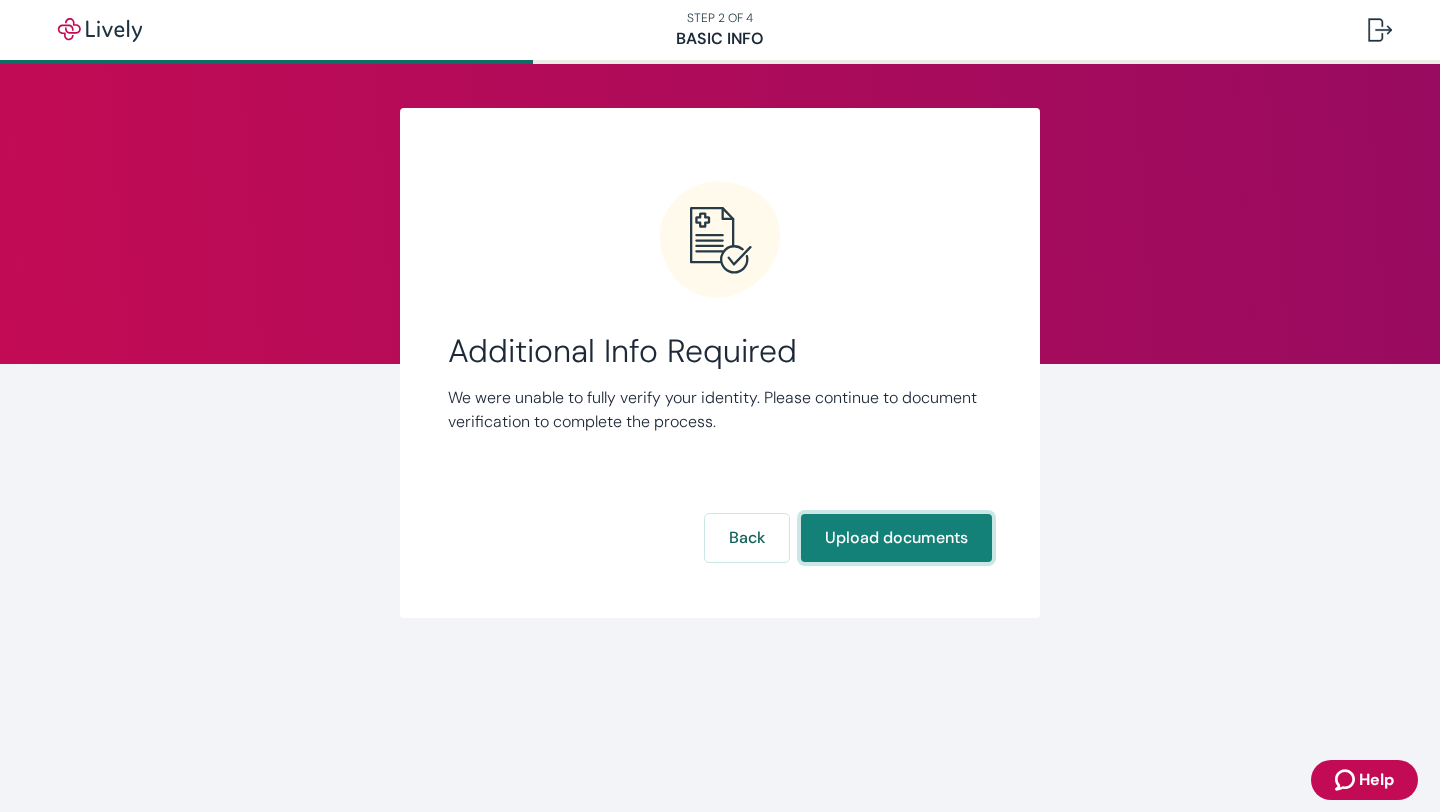 click on "Upload documents" at bounding box center [896, 538] 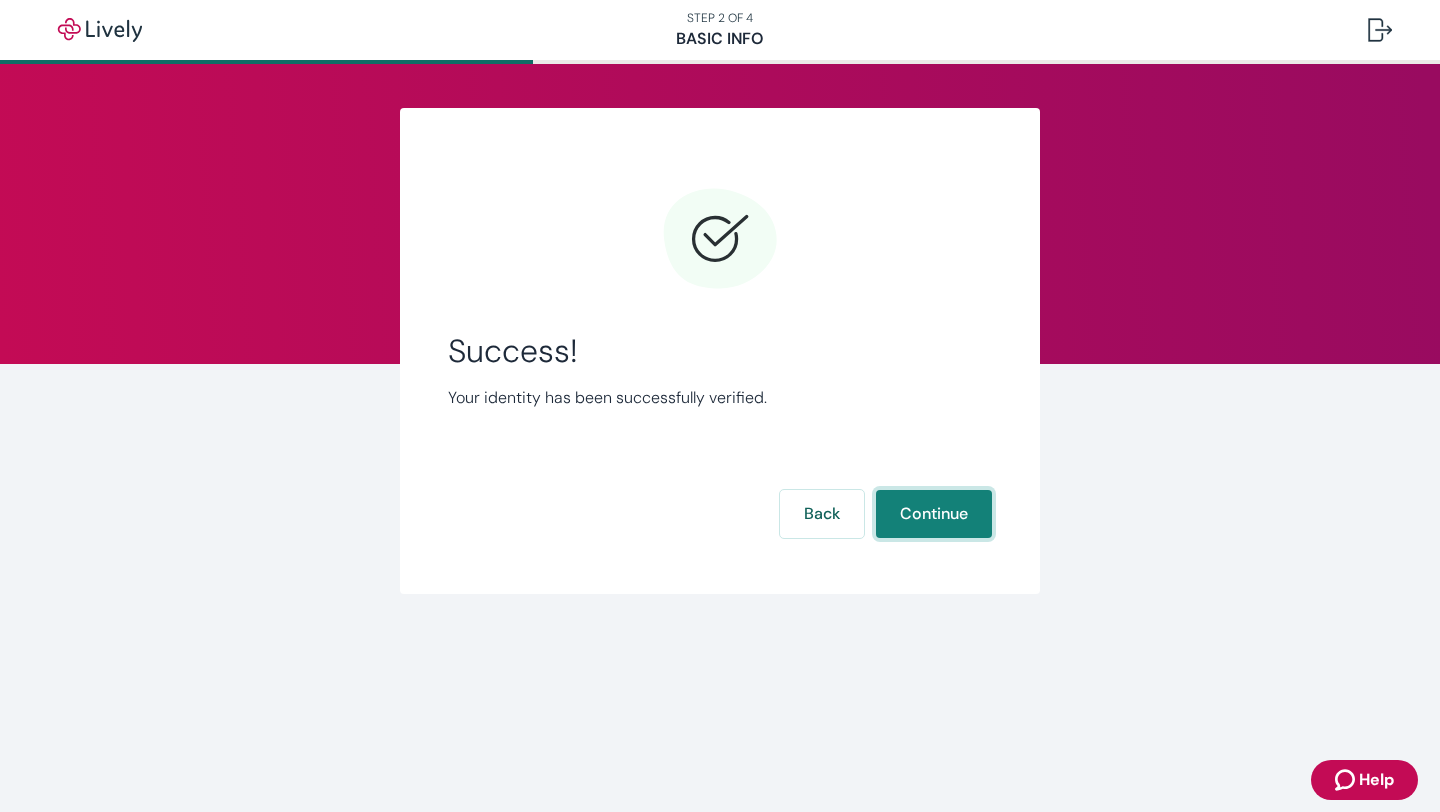 click on "Continue" at bounding box center [934, 514] 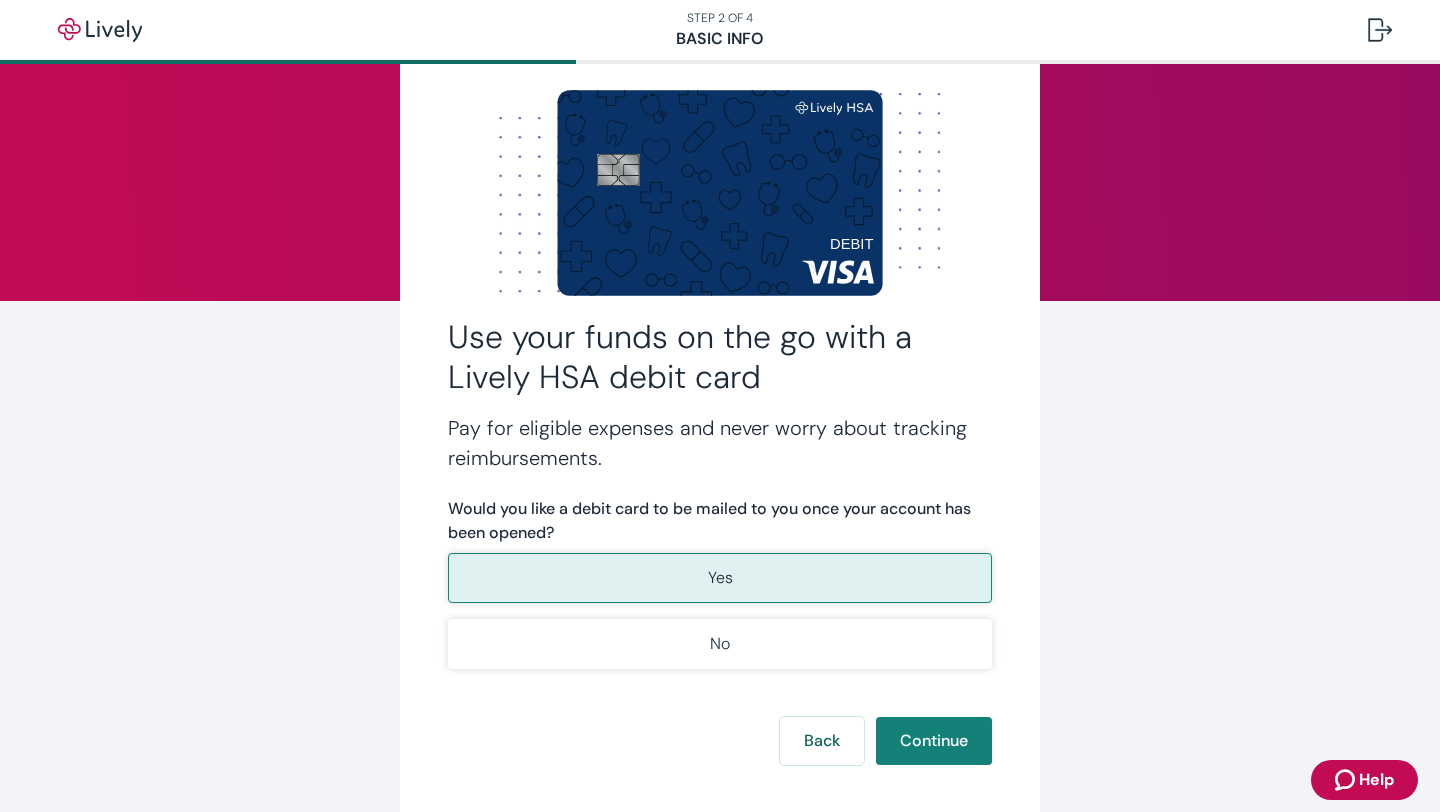 scroll, scrollTop: 81, scrollLeft: 0, axis: vertical 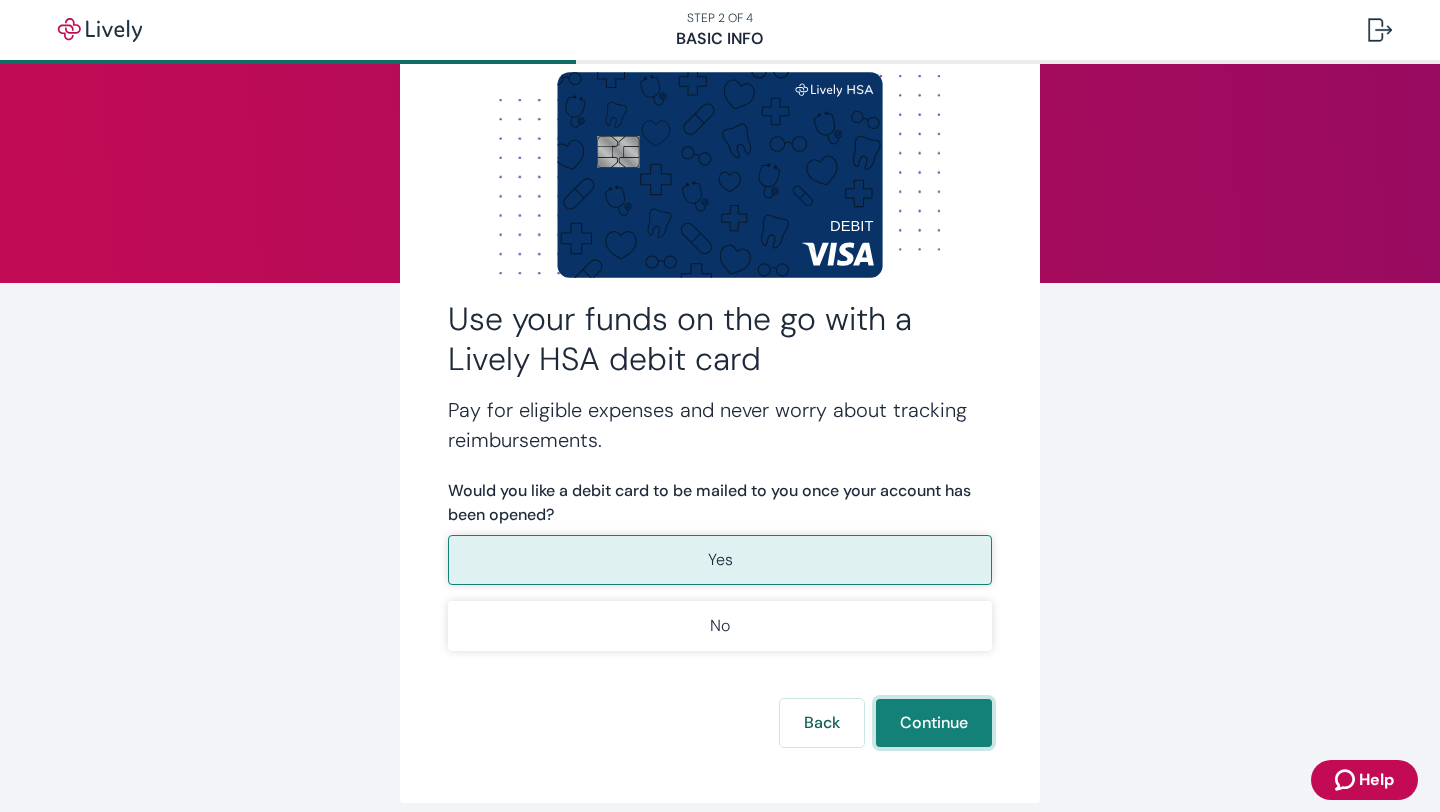 click on "Continue" at bounding box center [934, 723] 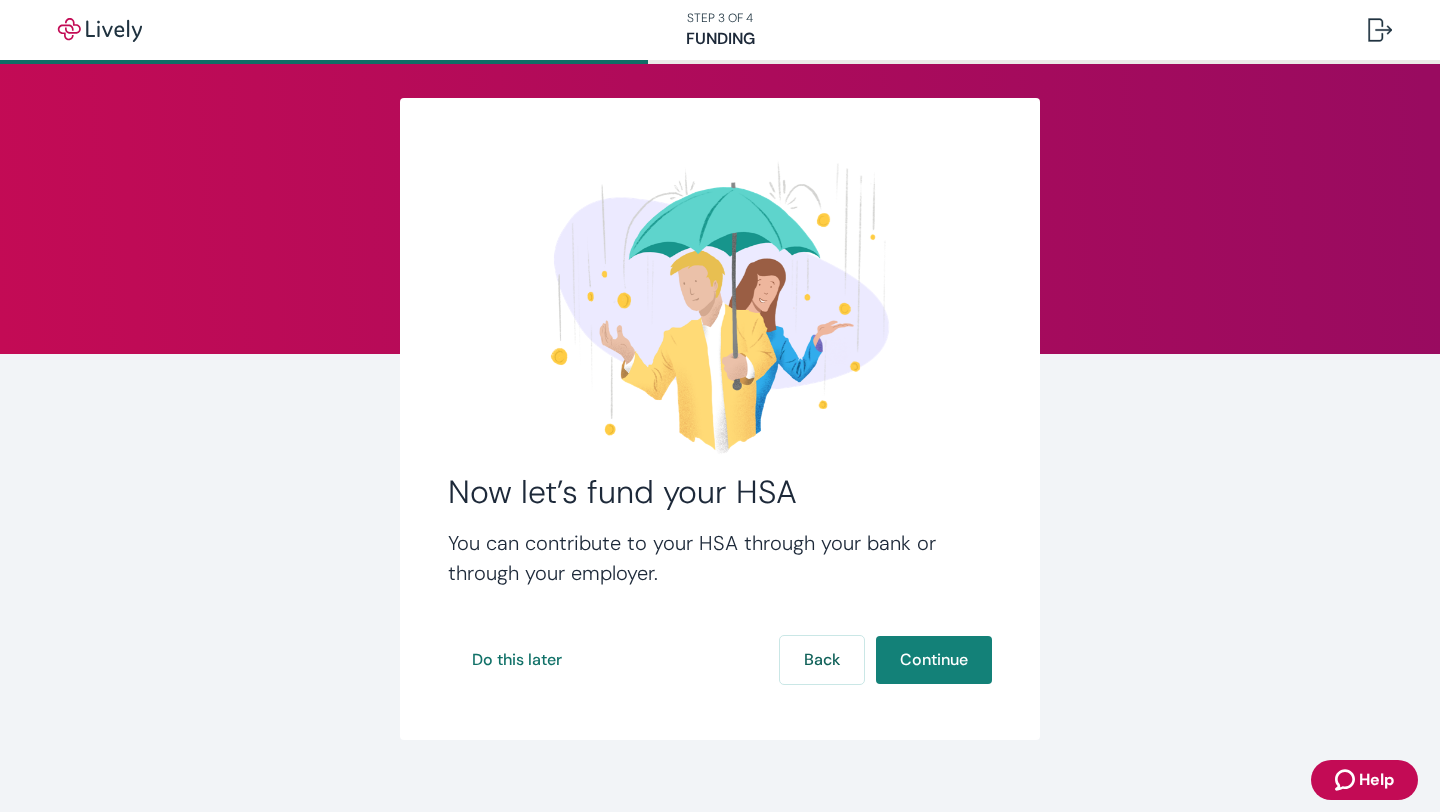 scroll, scrollTop: 24, scrollLeft: 0, axis: vertical 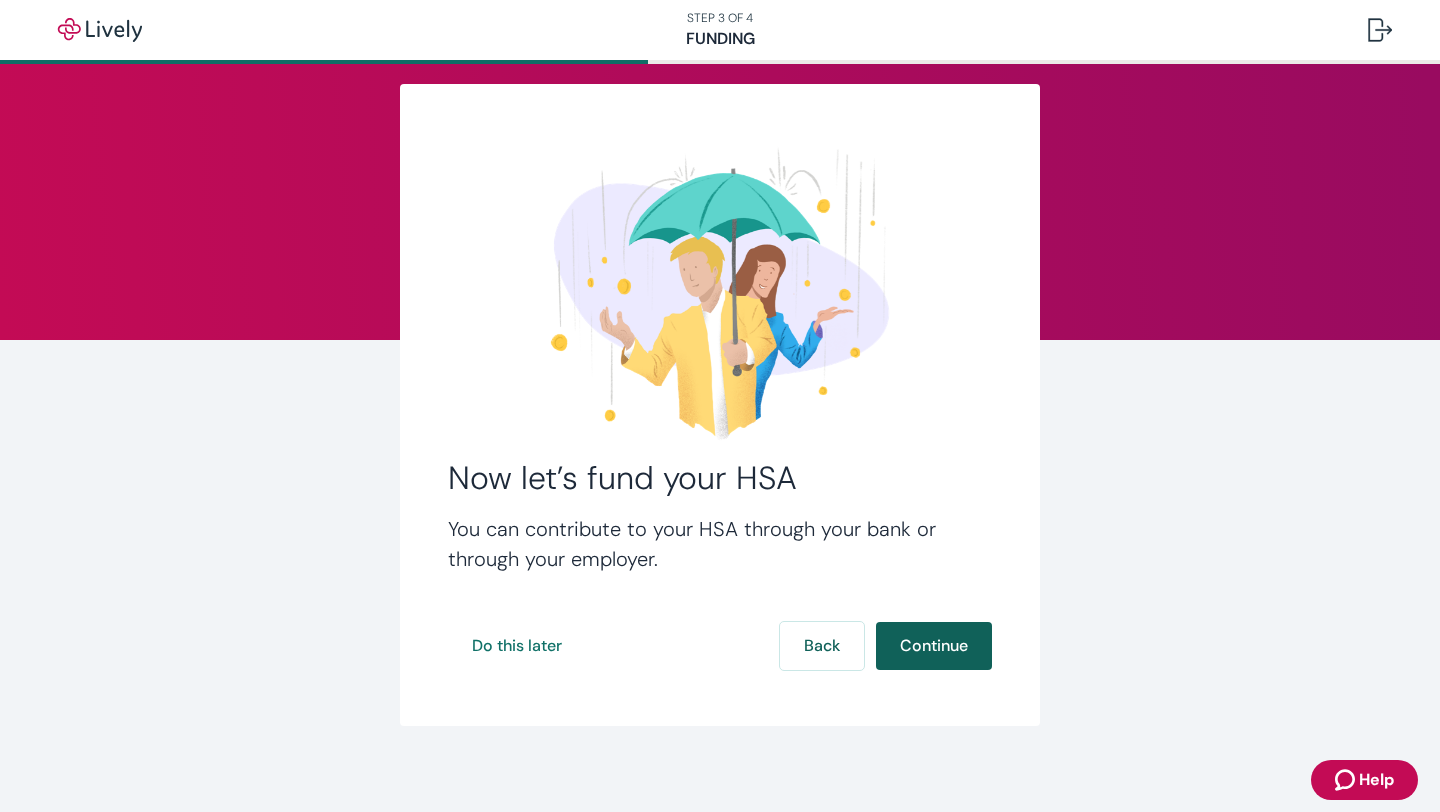 click on "Continue" at bounding box center [934, 646] 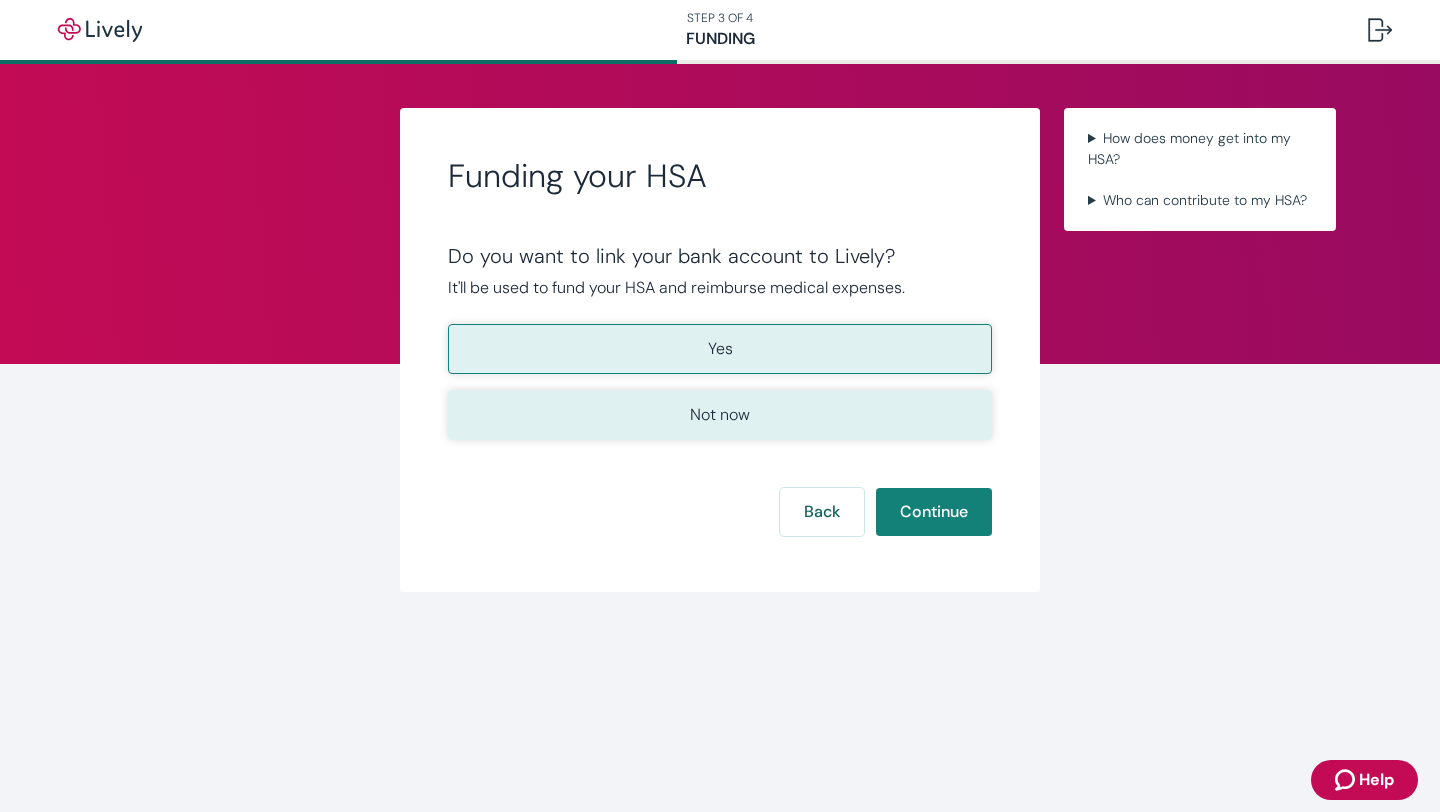 click on "Not now" at bounding box center [720, 415] 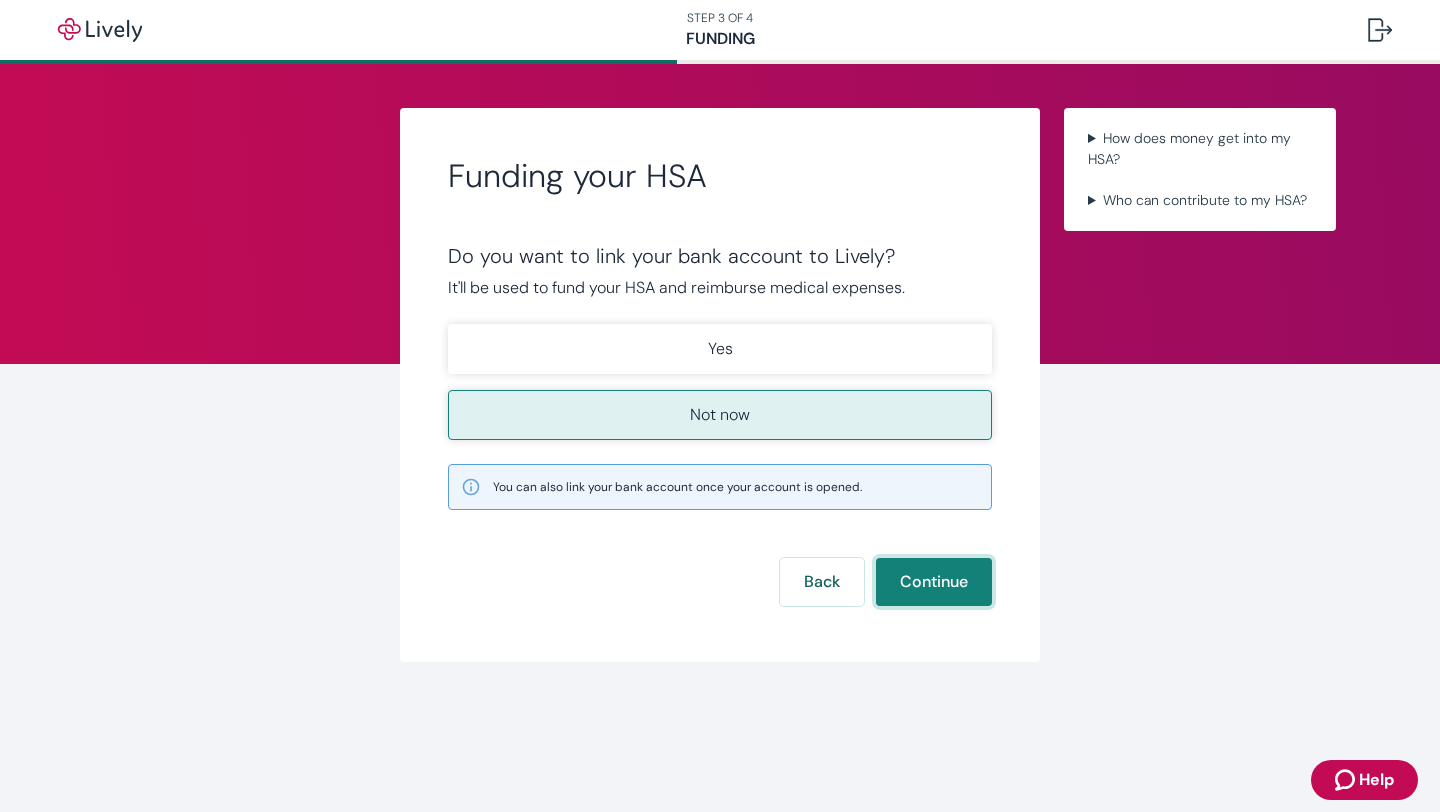 click on "Continue" at bounding box center (934, 582) 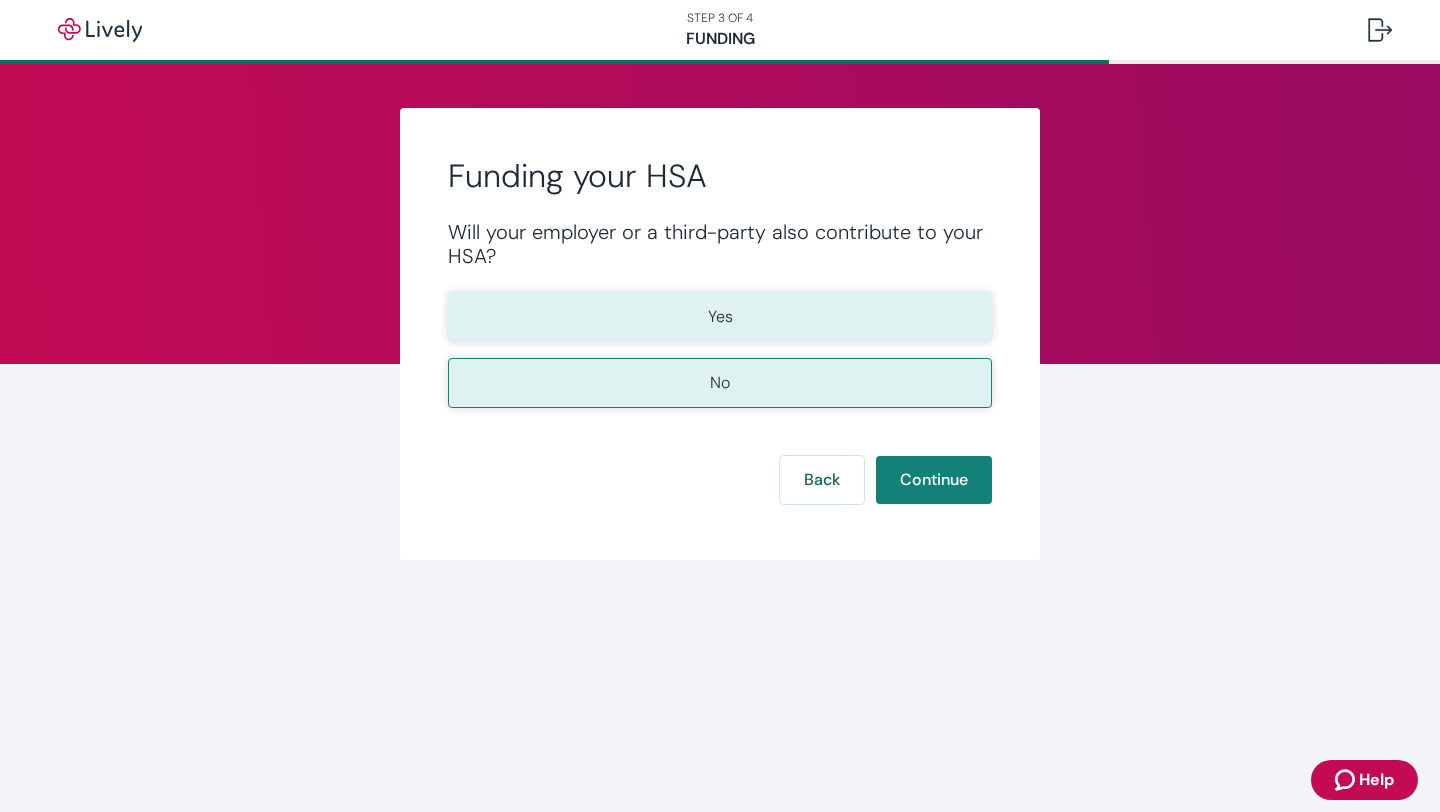 click on "Yes" at bounding box center (720, 317) 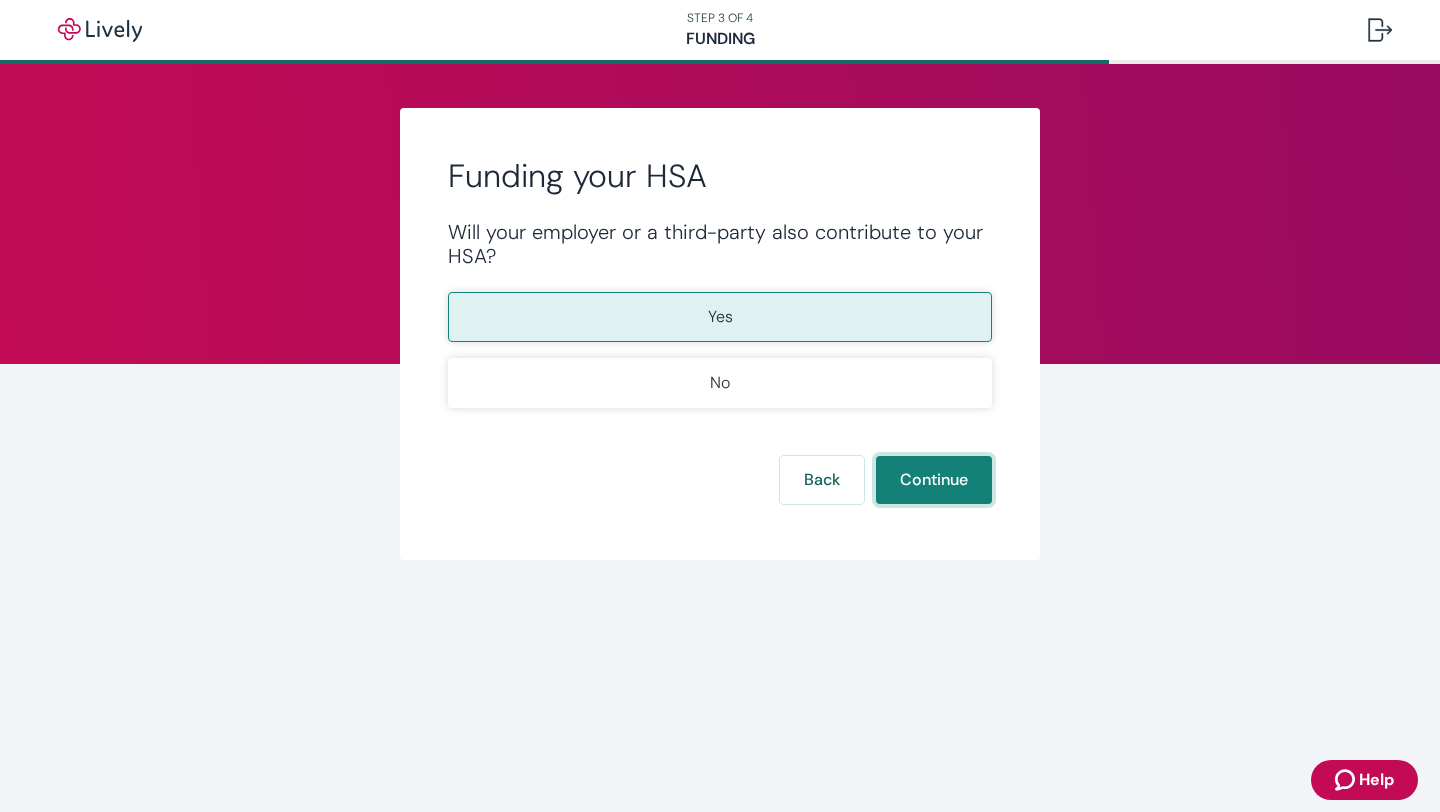 click on "Continue" at bounding box center [934, 480] 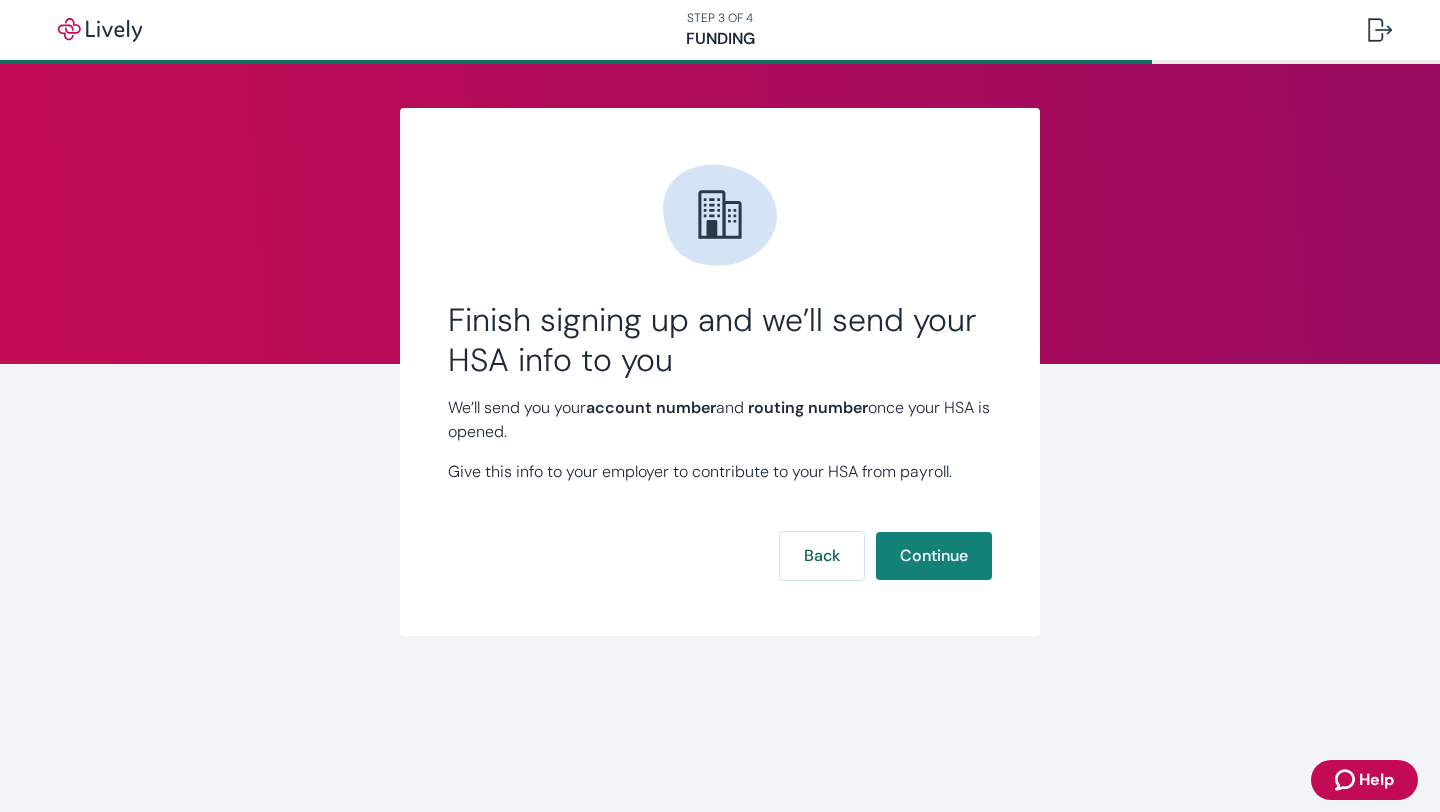 click on "Continue" at bounding box center (934, 556) 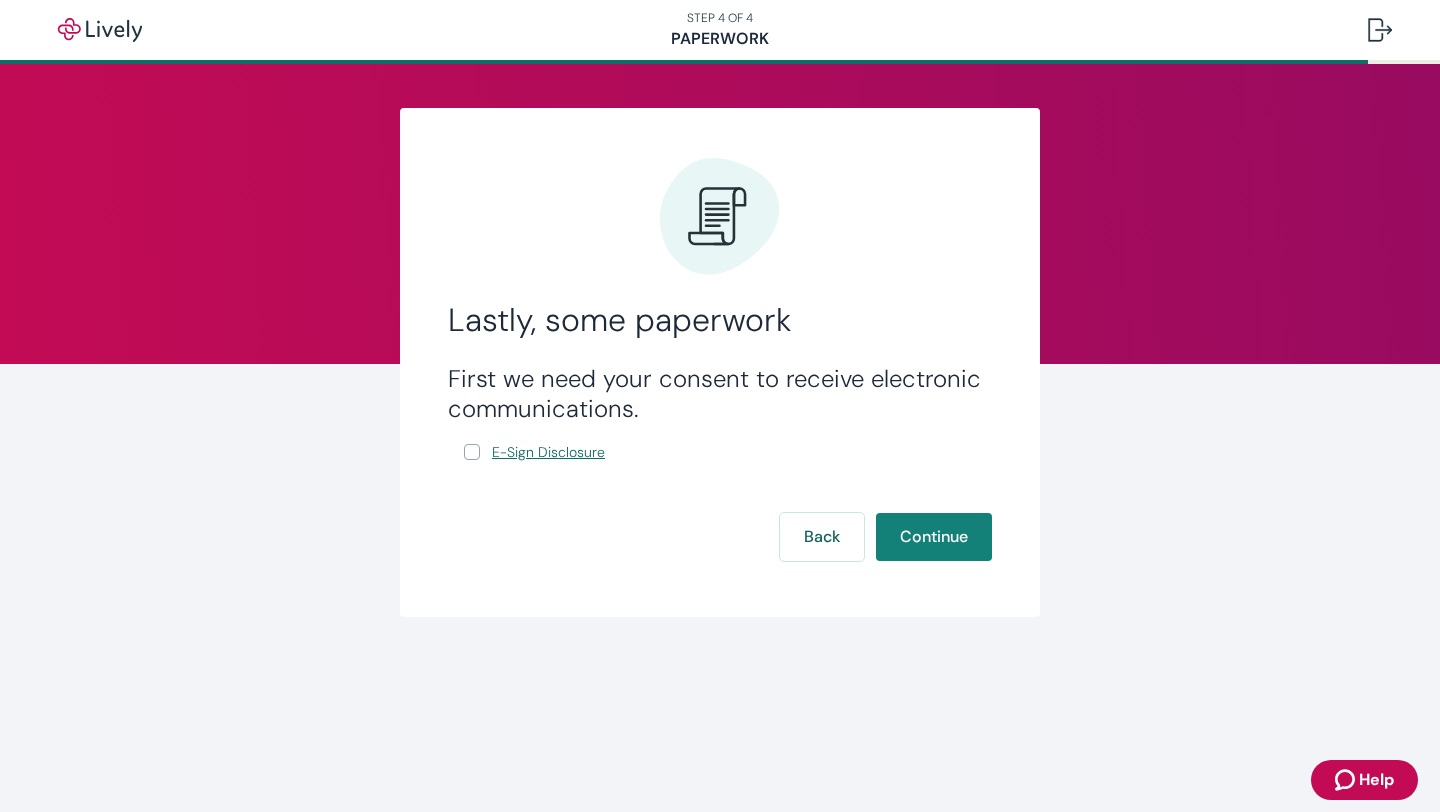 click on "E-Sign Disclosure" at bounding box center [548, 452] 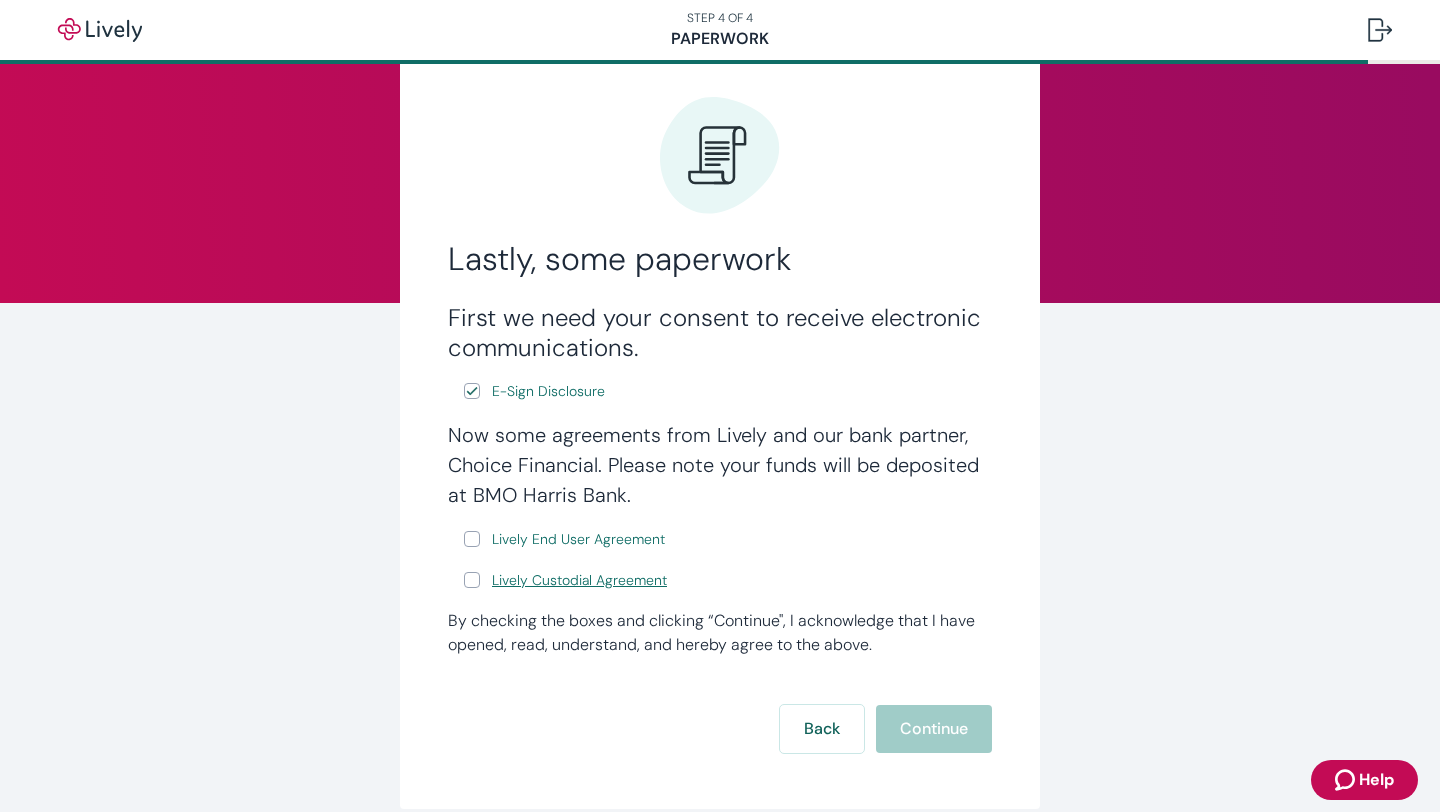 scroll, scrollTop: 85, scrollLeft: 0, axis: vertical 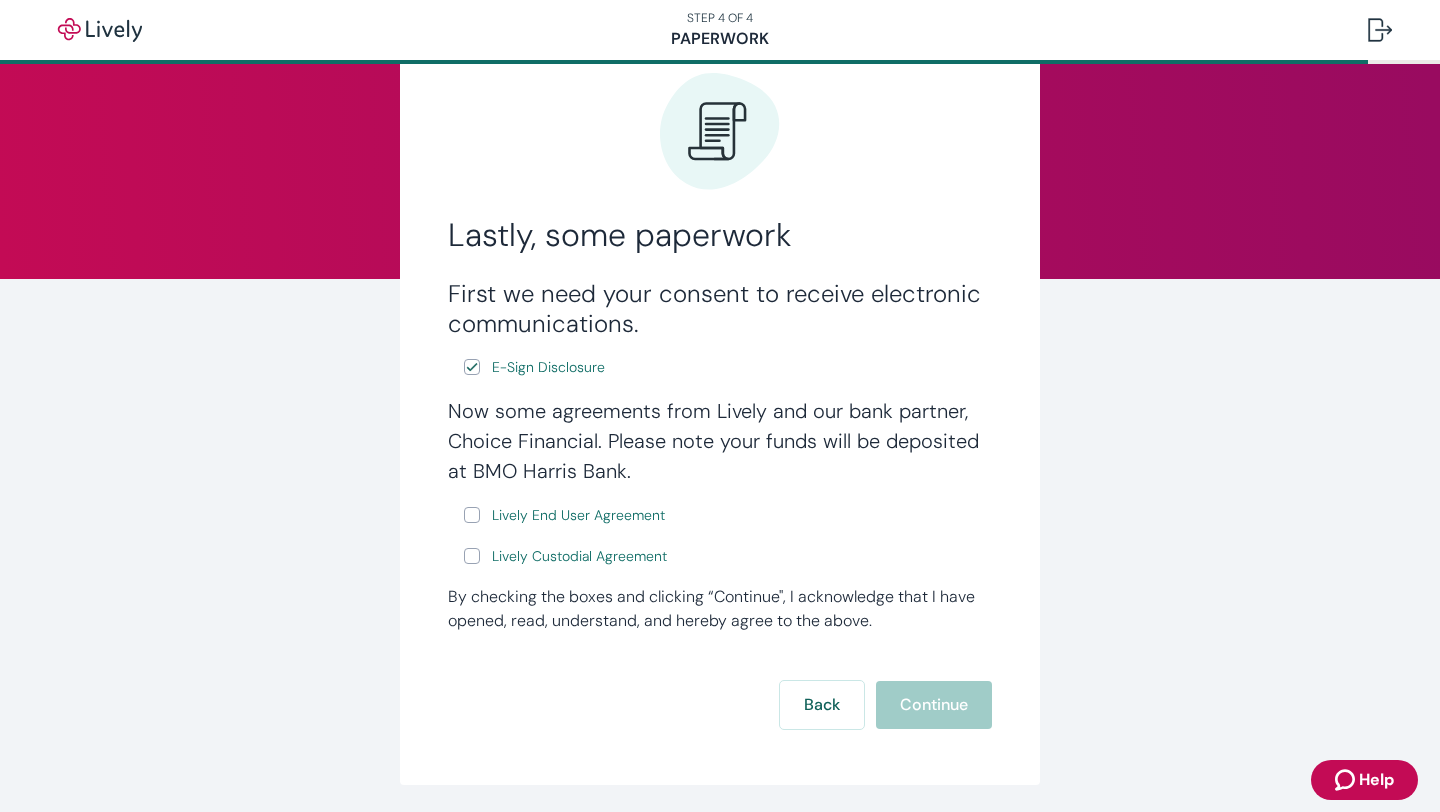 click on "Lively End User Agreement" at bounding box center [472, 515] 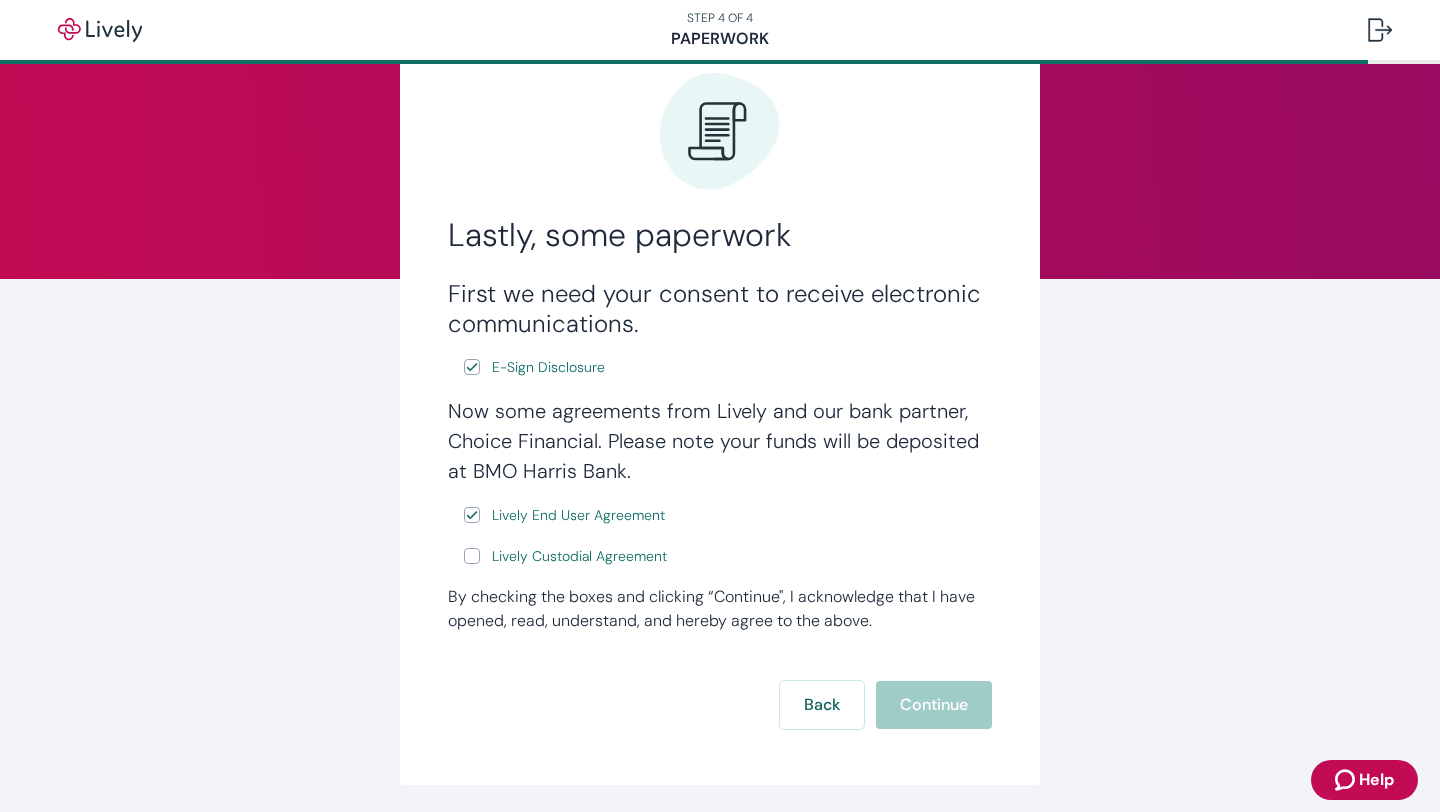 click on "Lively Custodial Agreement" at bounding box center [472, 556] 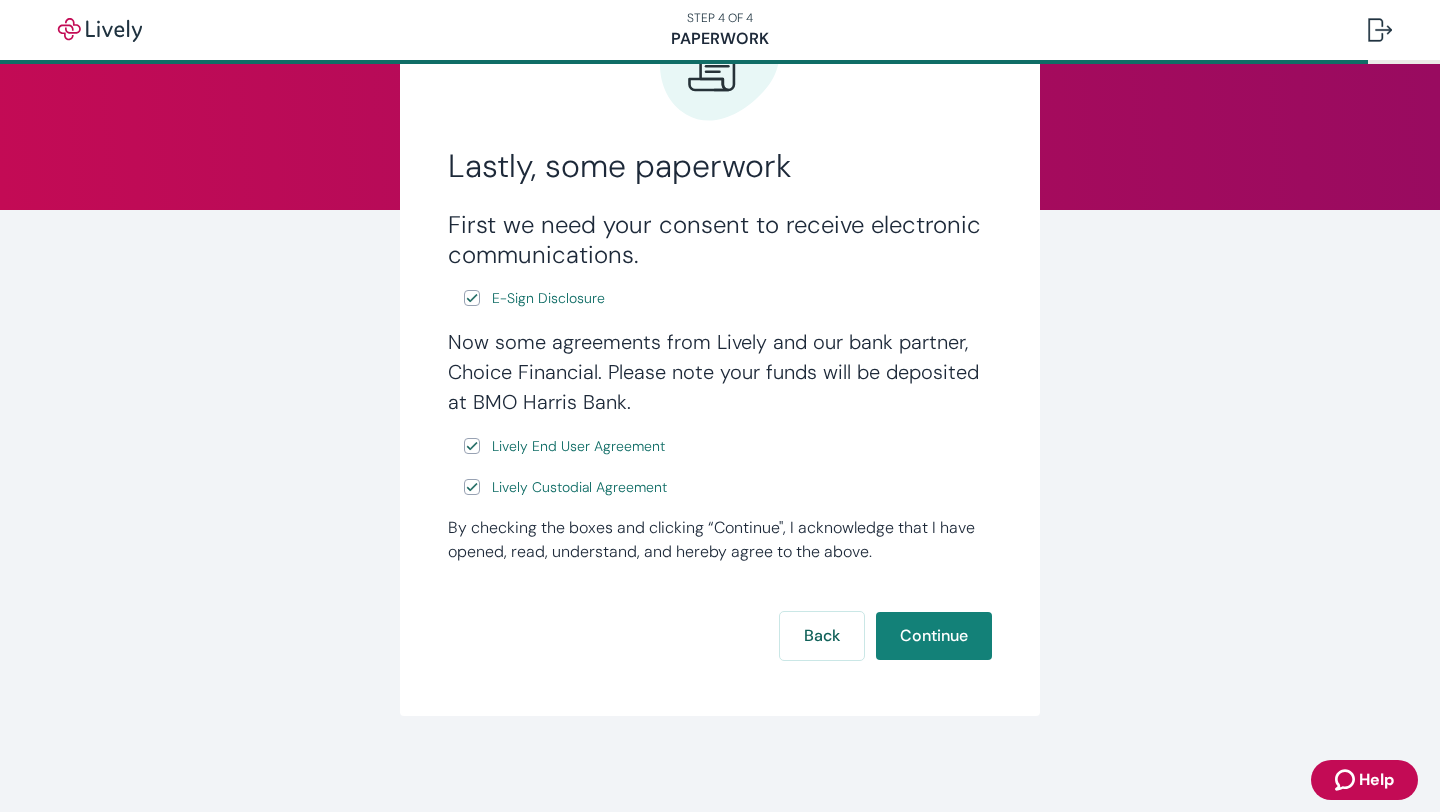 scroll, scrollTop: 156, scrollLeft: 0, axis: vertical 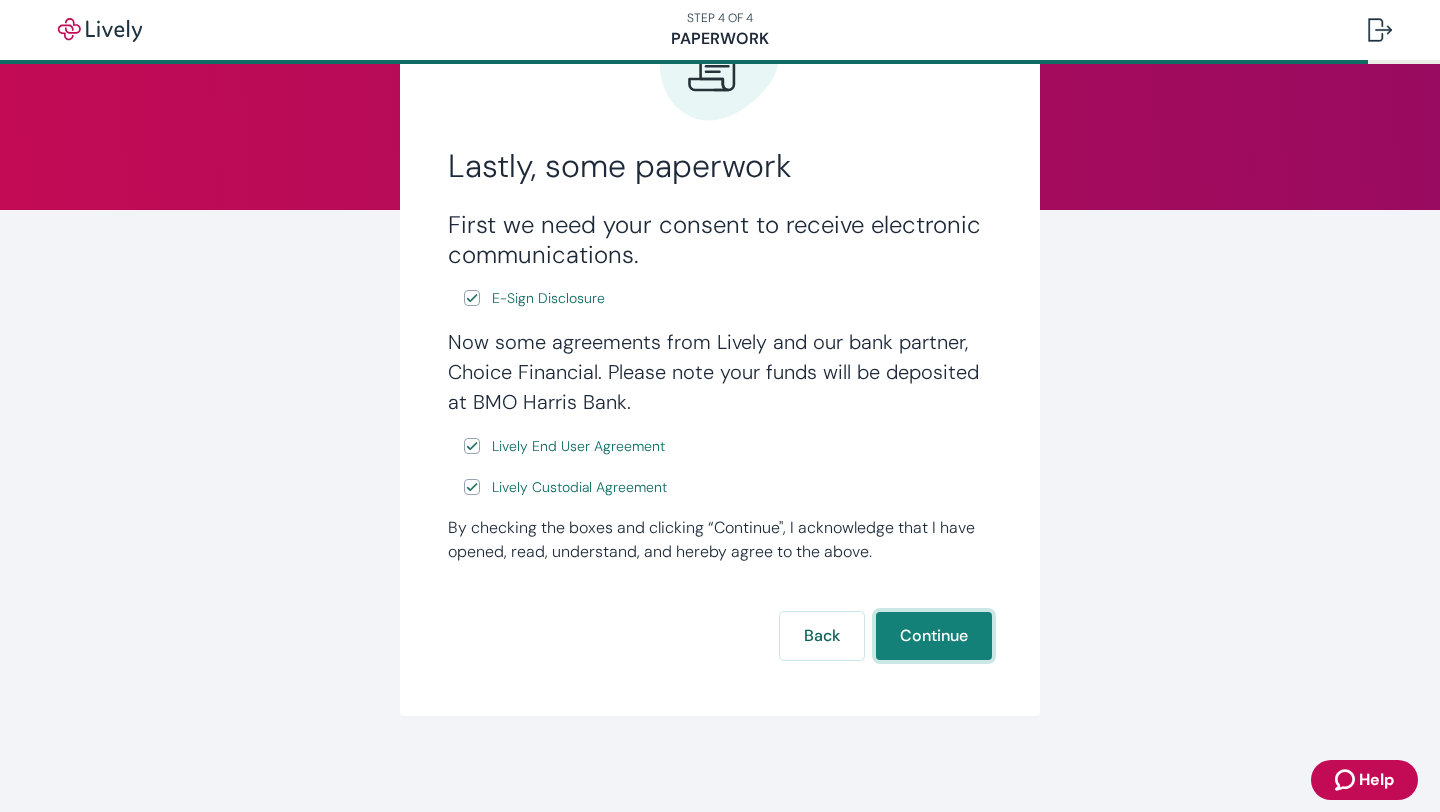 click on "Continue" at bounding box center [934, 636] 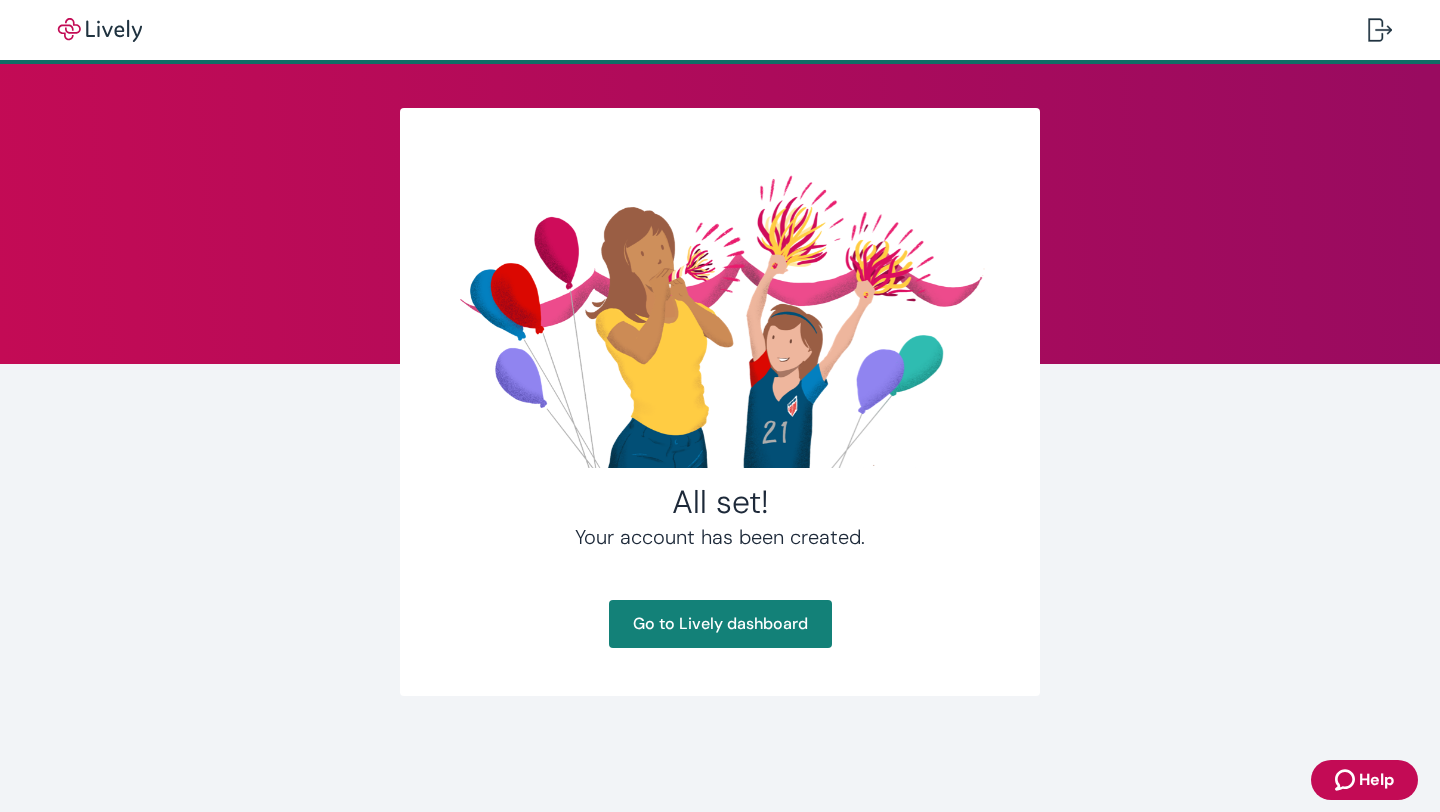 scroll, scrollTop: 0, scrollLeft: 0, axis: both 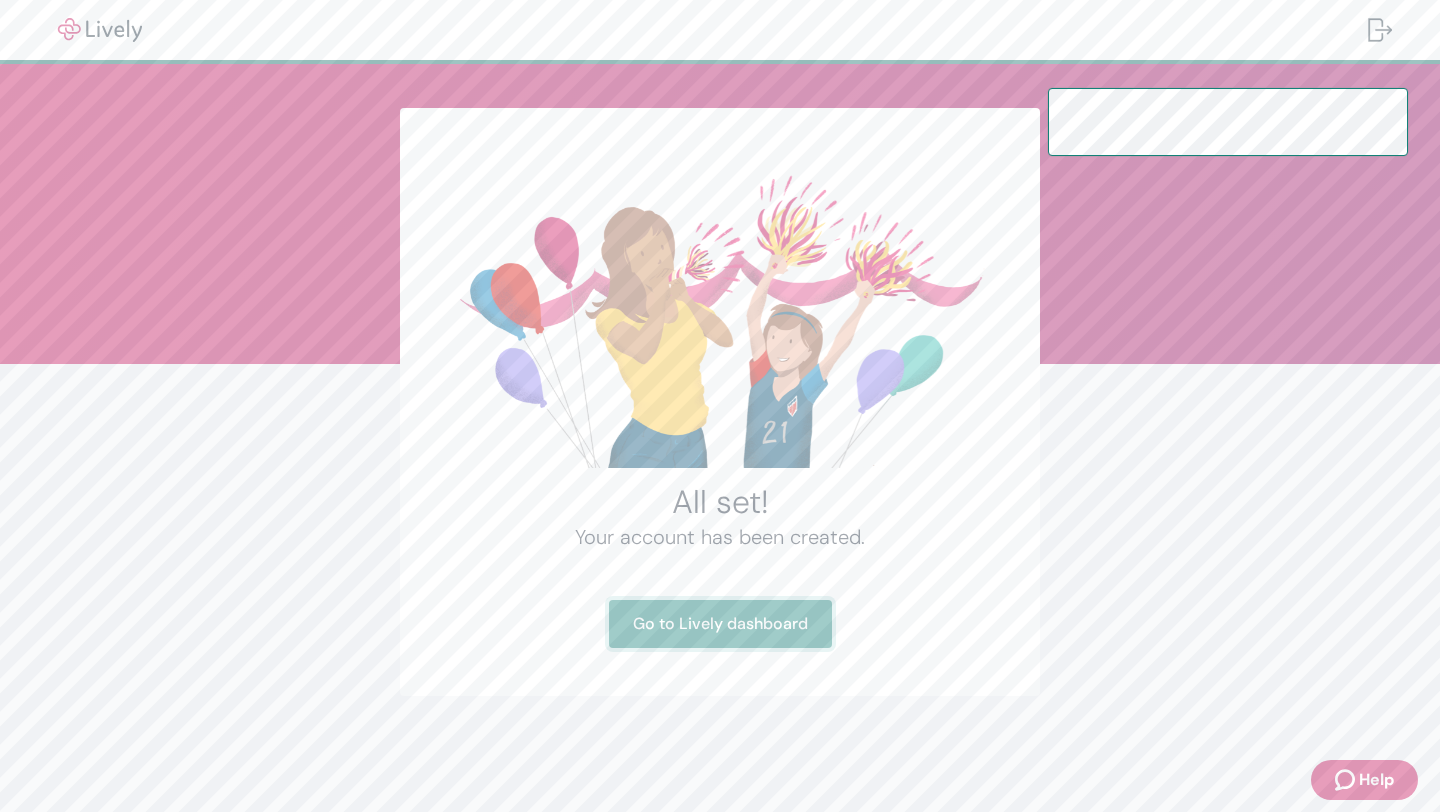 click on "Go to Lively dashboard" at bounding box center (720, 624) 